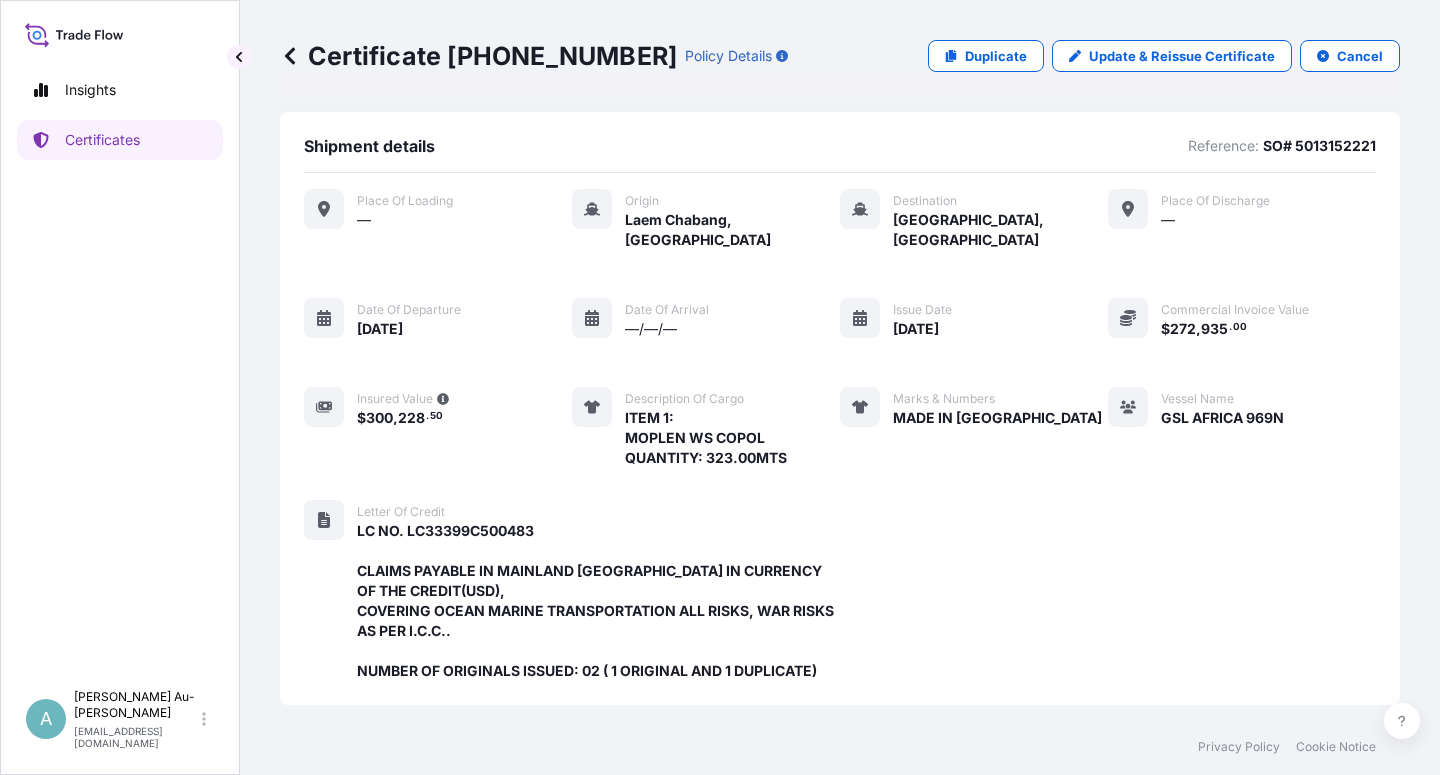 scroll, scrollTop: 0, scrollLeft: 0, axis: both 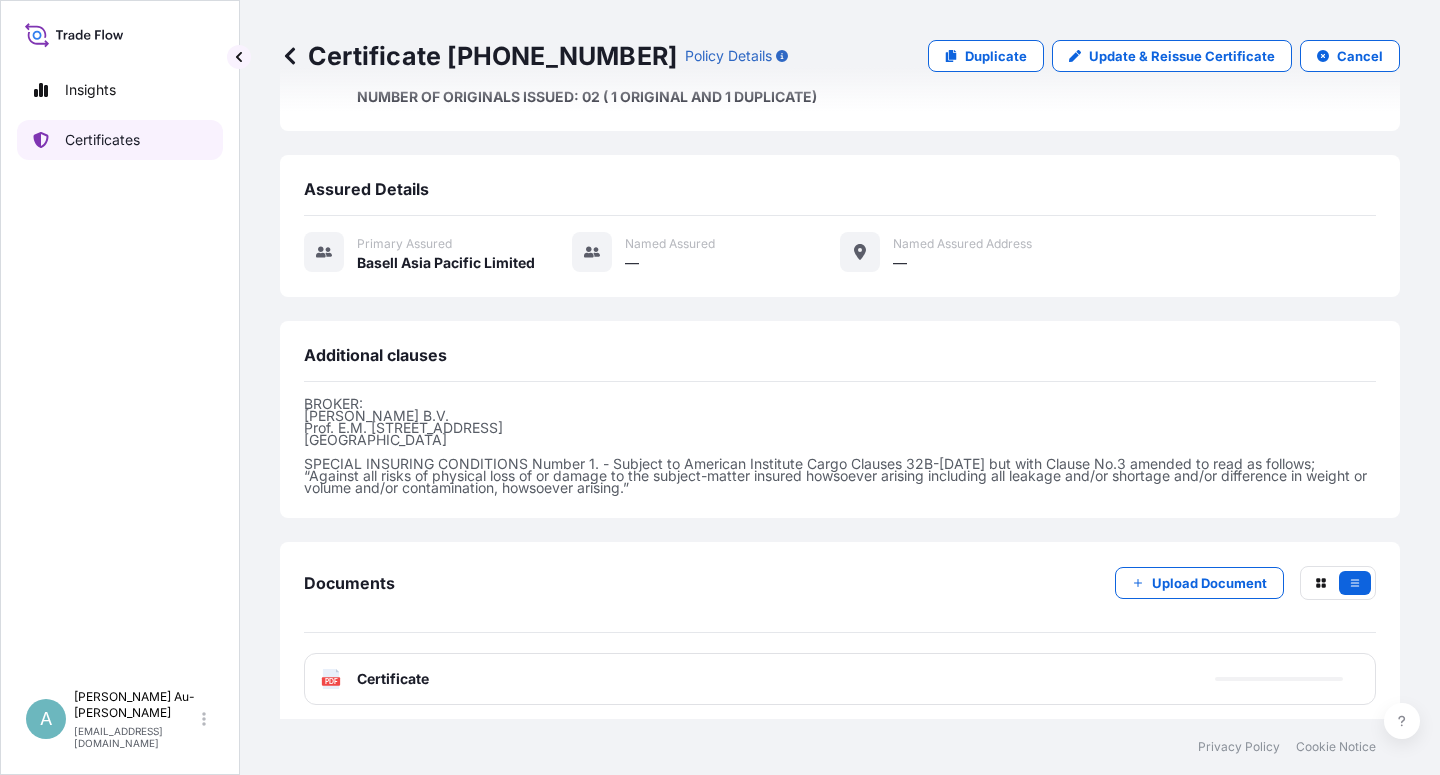 click on "Certificates" at bounding box center [102, 140] 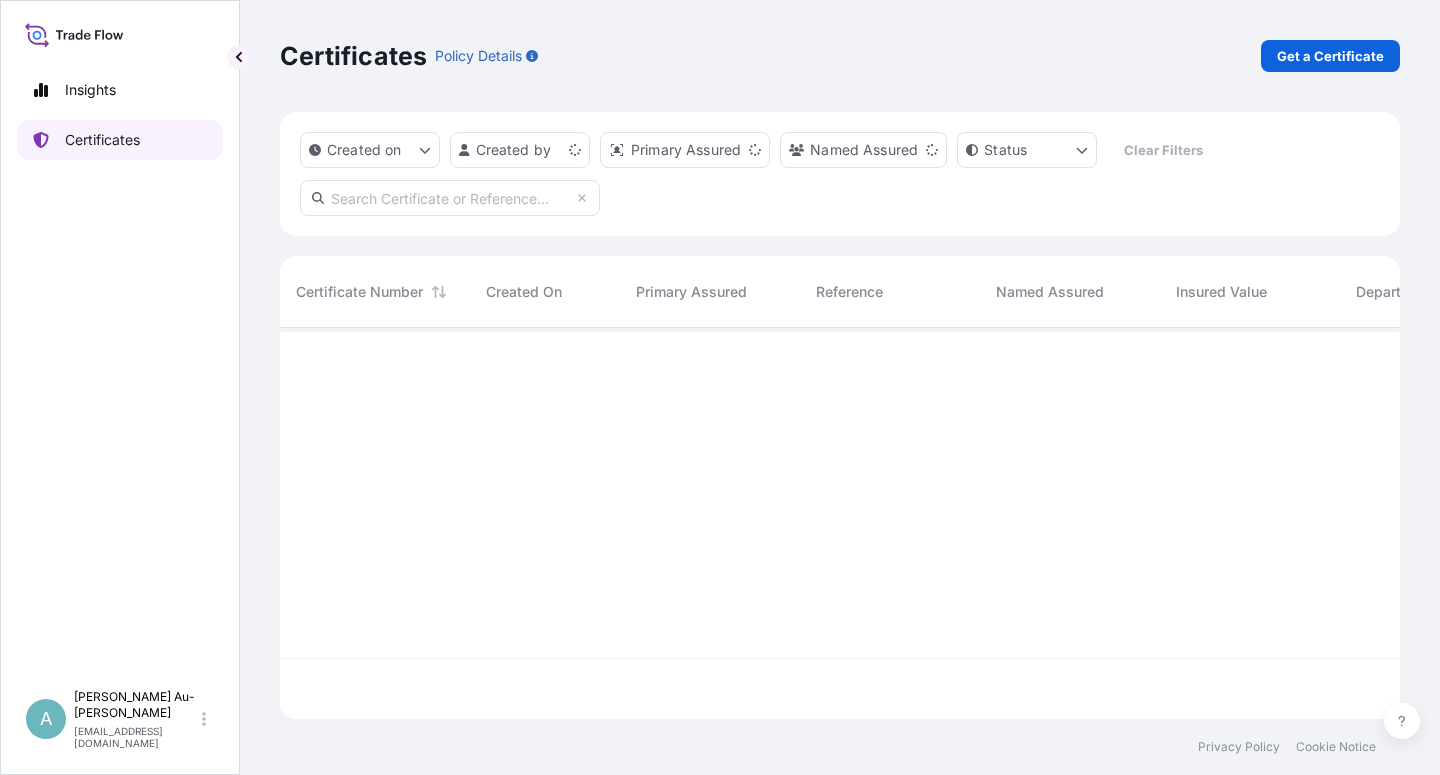 scroll, scrollTop: 0, scrollLeft: 0, axis: both 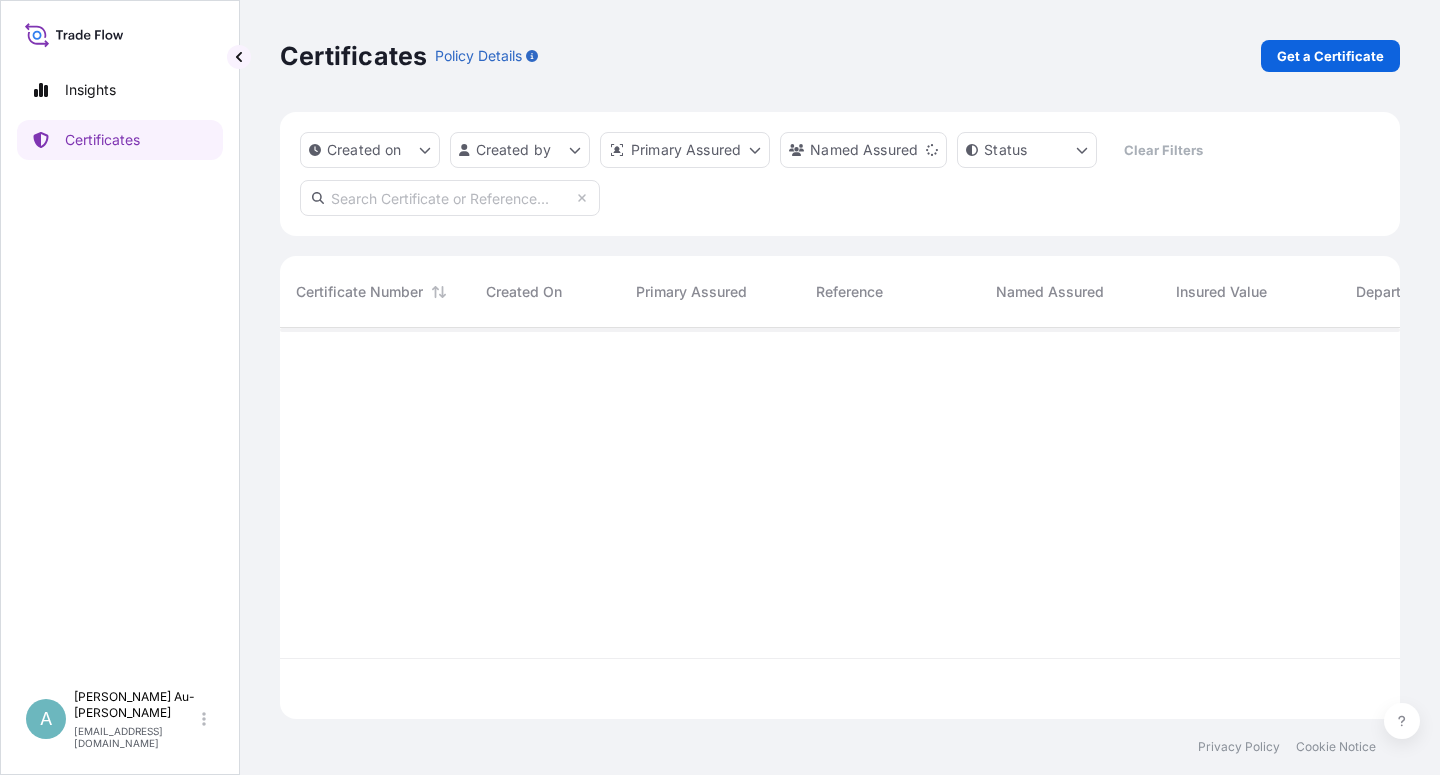 click at bounding box center [450, 198] 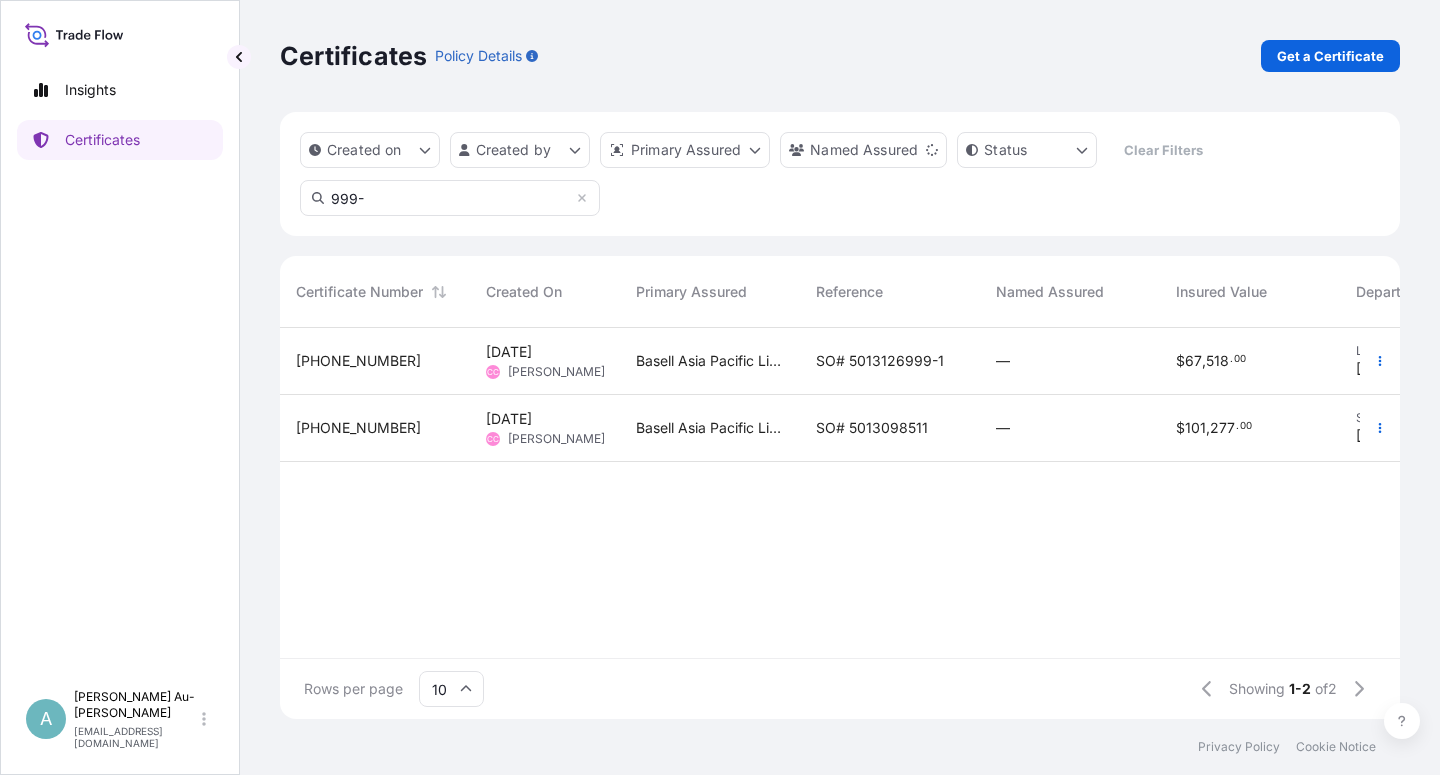 type on "999-" 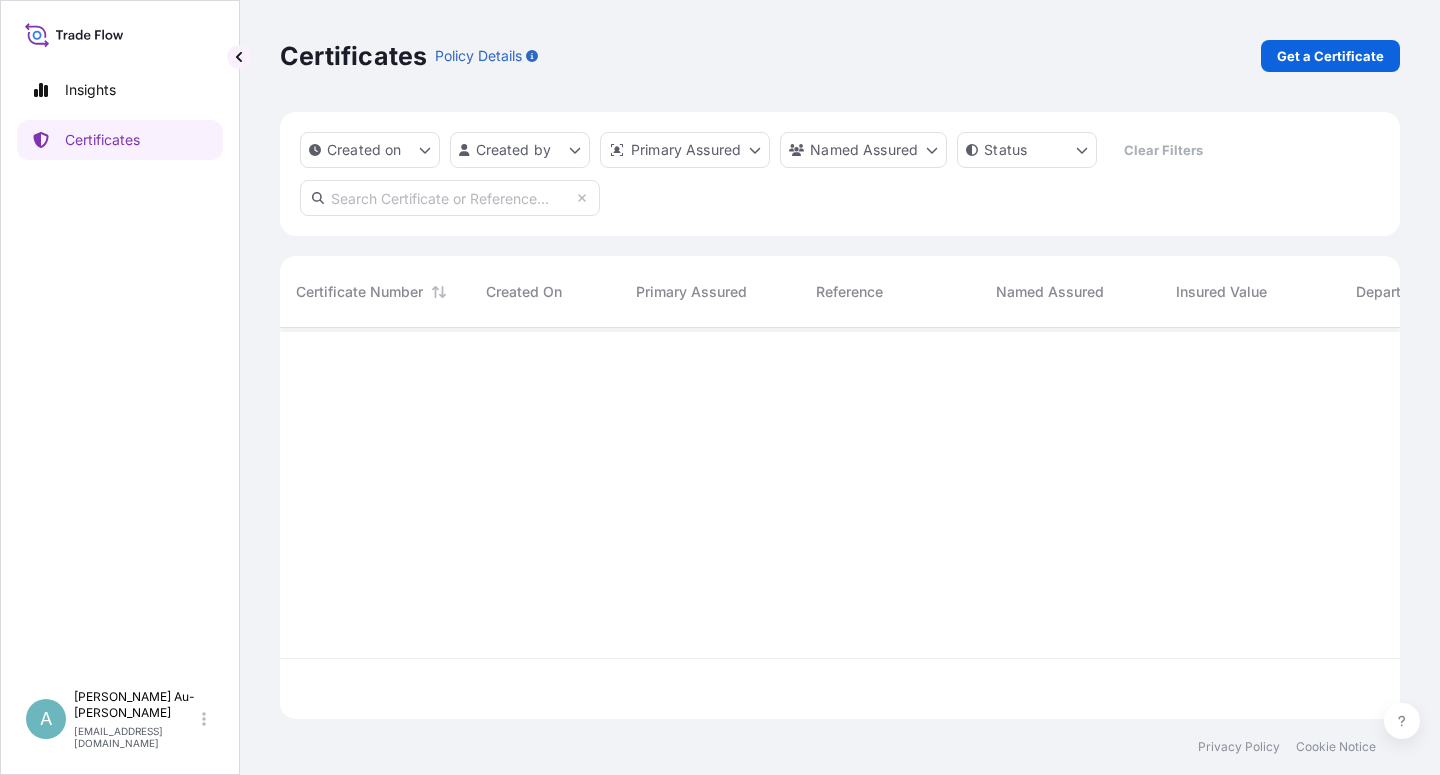scroll, scrollTop: 18, scrollLeft: 18, axis: both 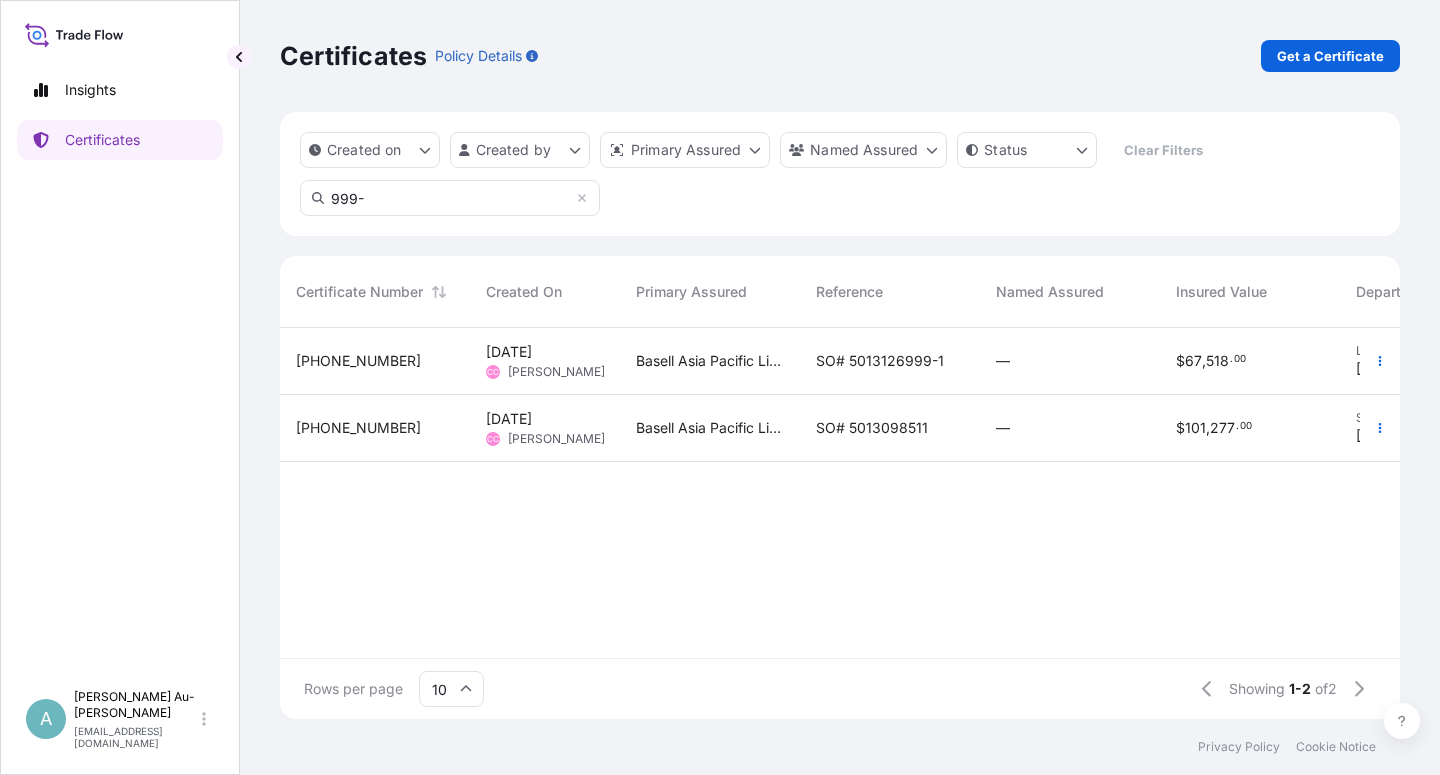 type on "999-" 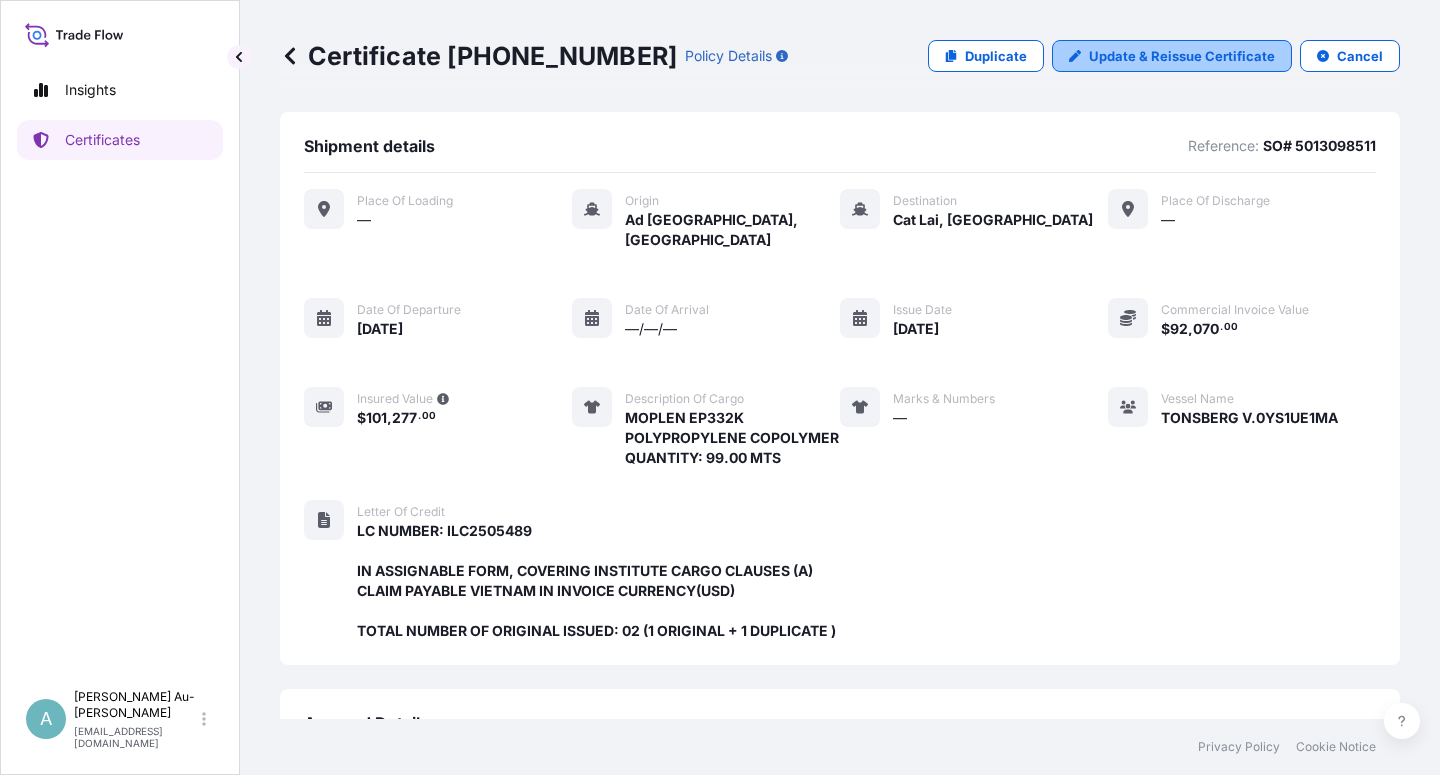 click on "Update & Reissue Certificate" at bounding box center [1182, 56] 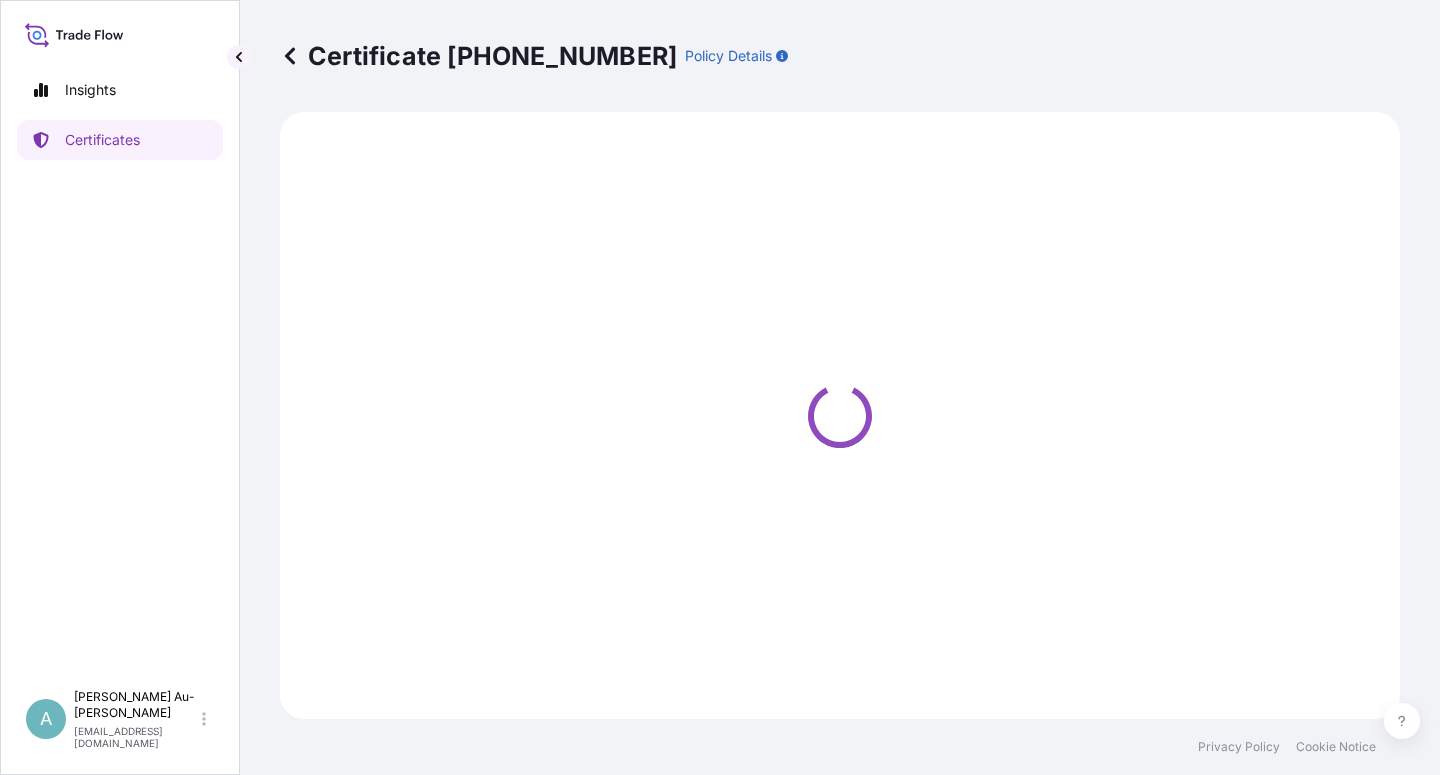 select on "Sea" 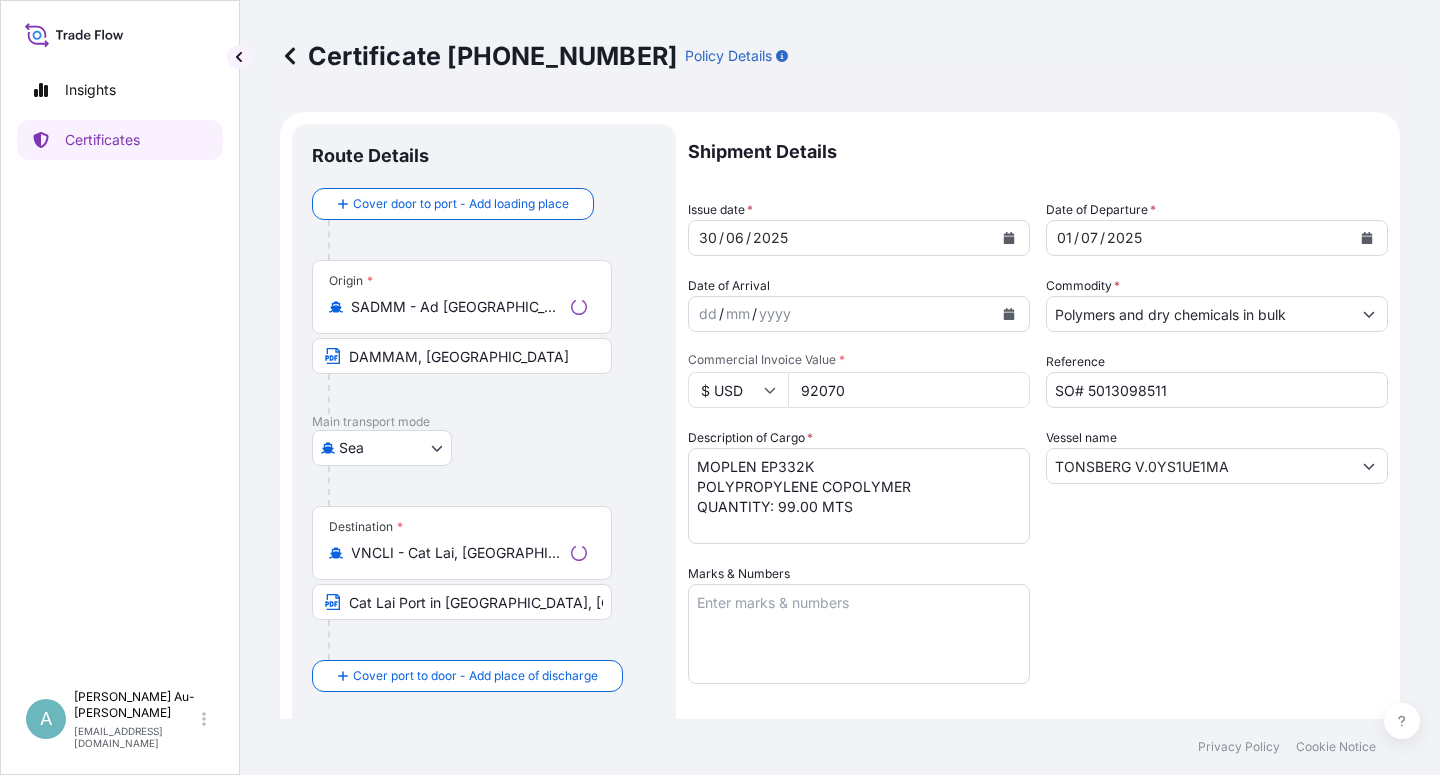 select on "32034" 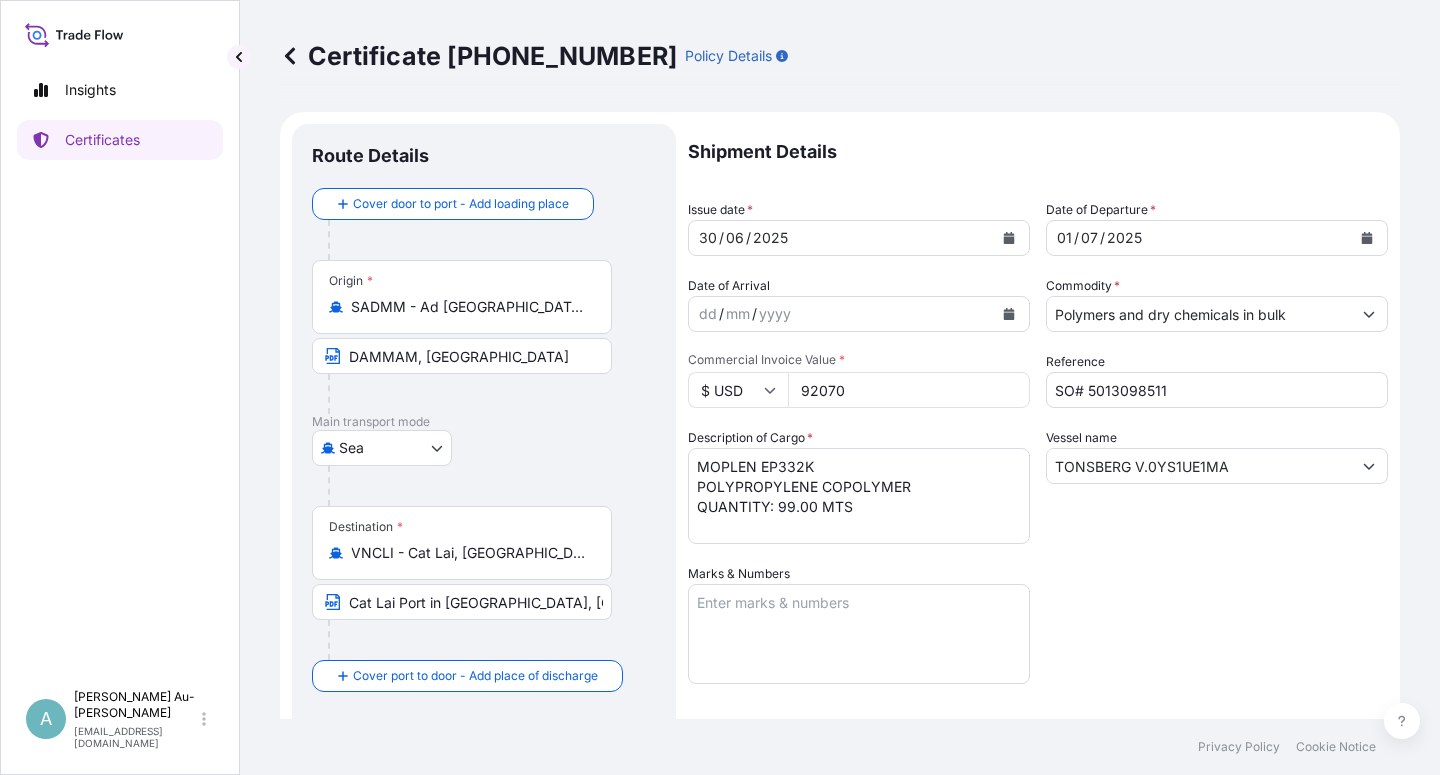 click at bounding box center (1009, 238) 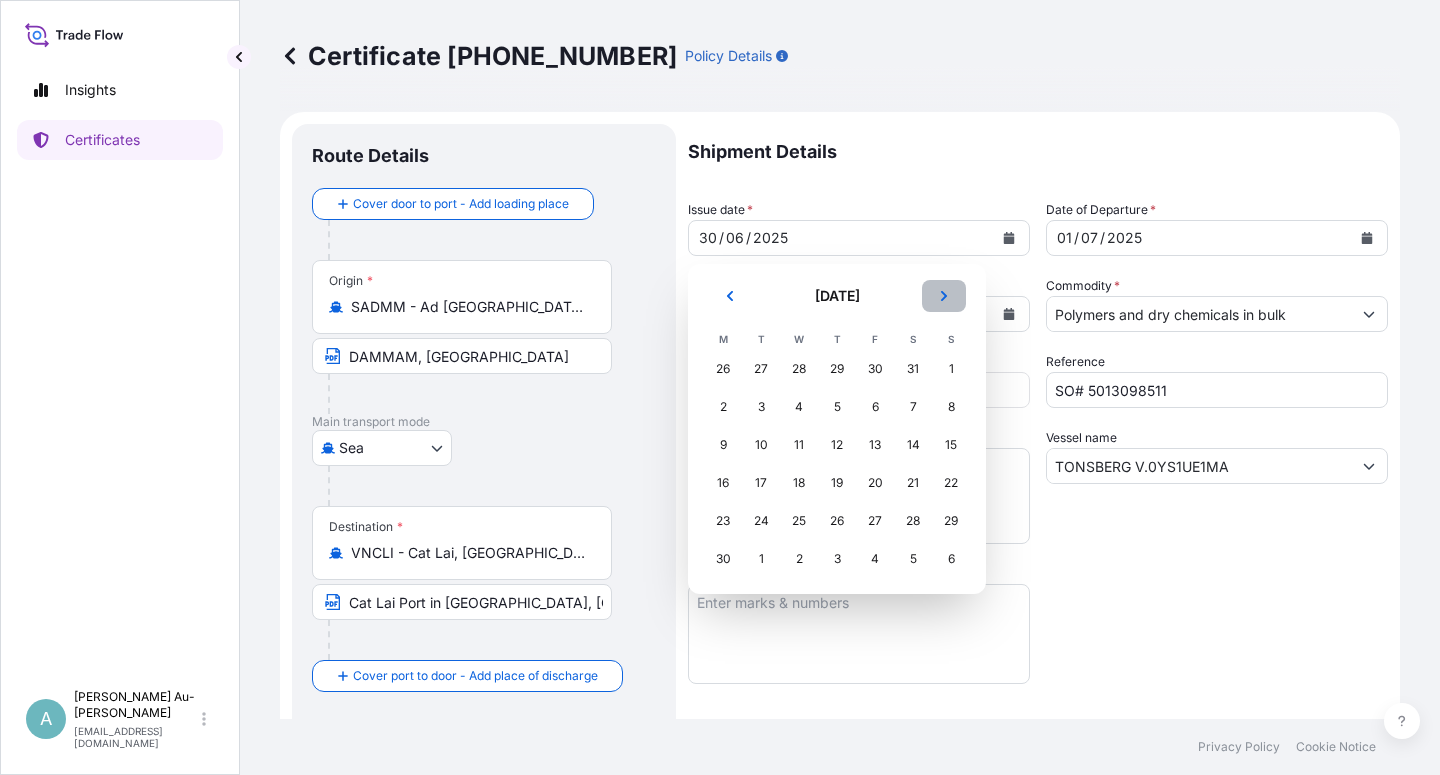 click 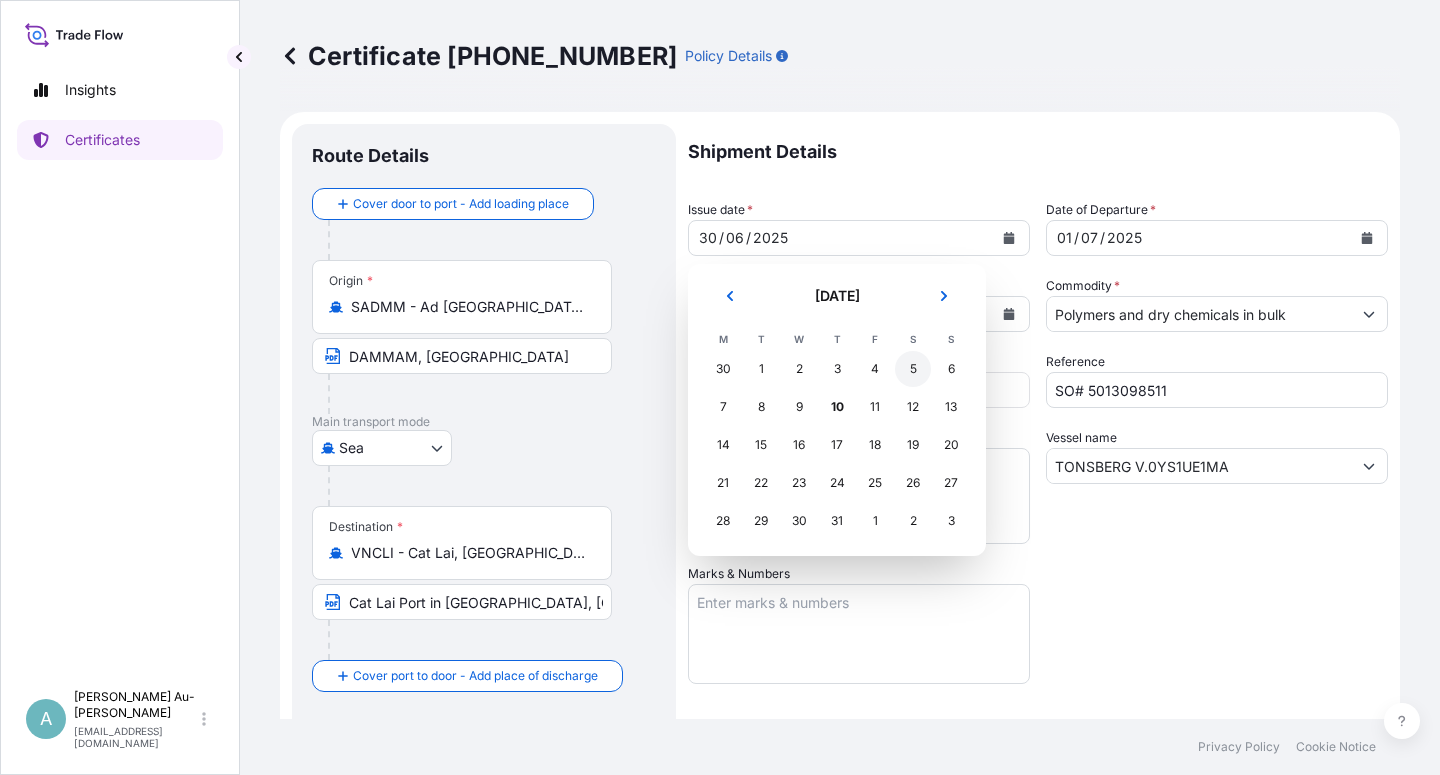 click on "5" at bounding box center [913, 369] 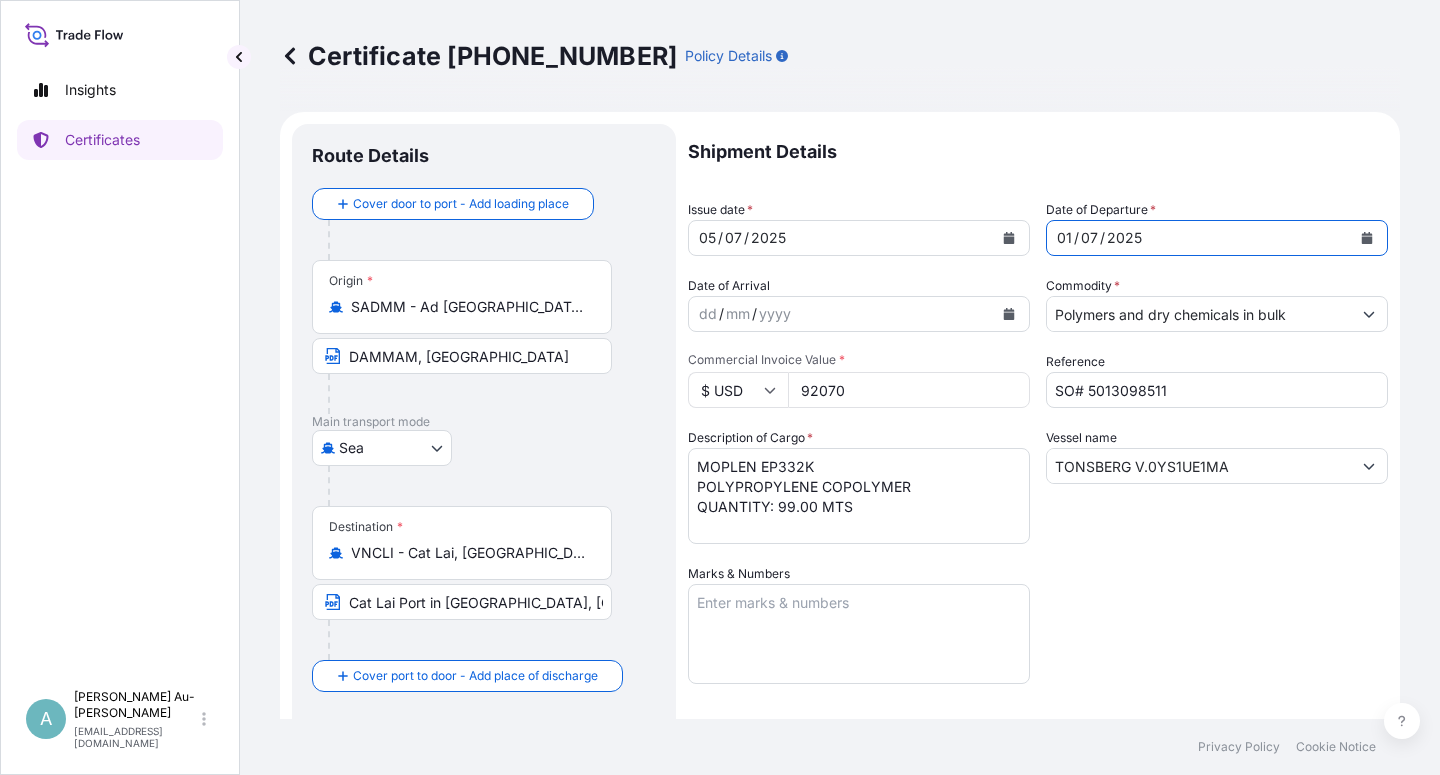 click 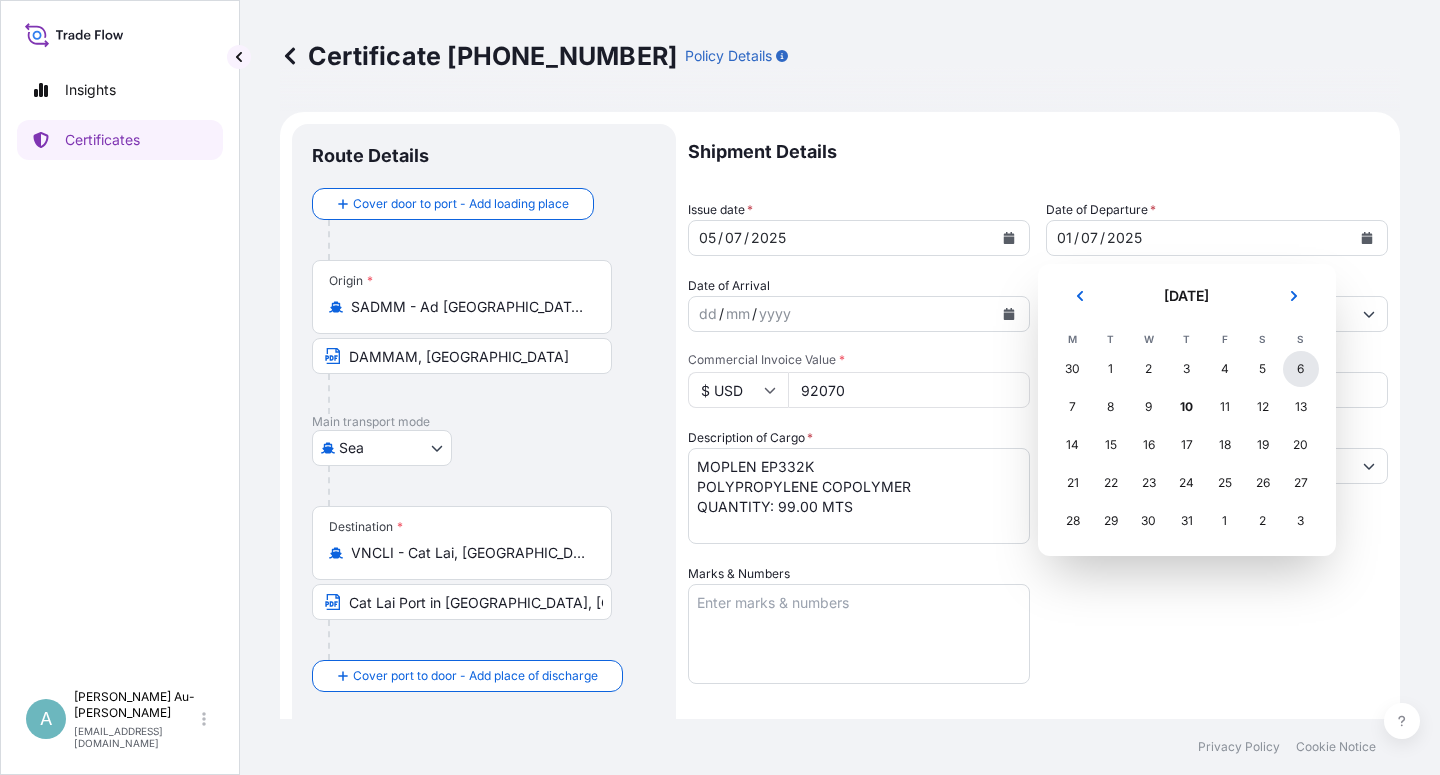 click on "6" at bounding box center [1301, 369] 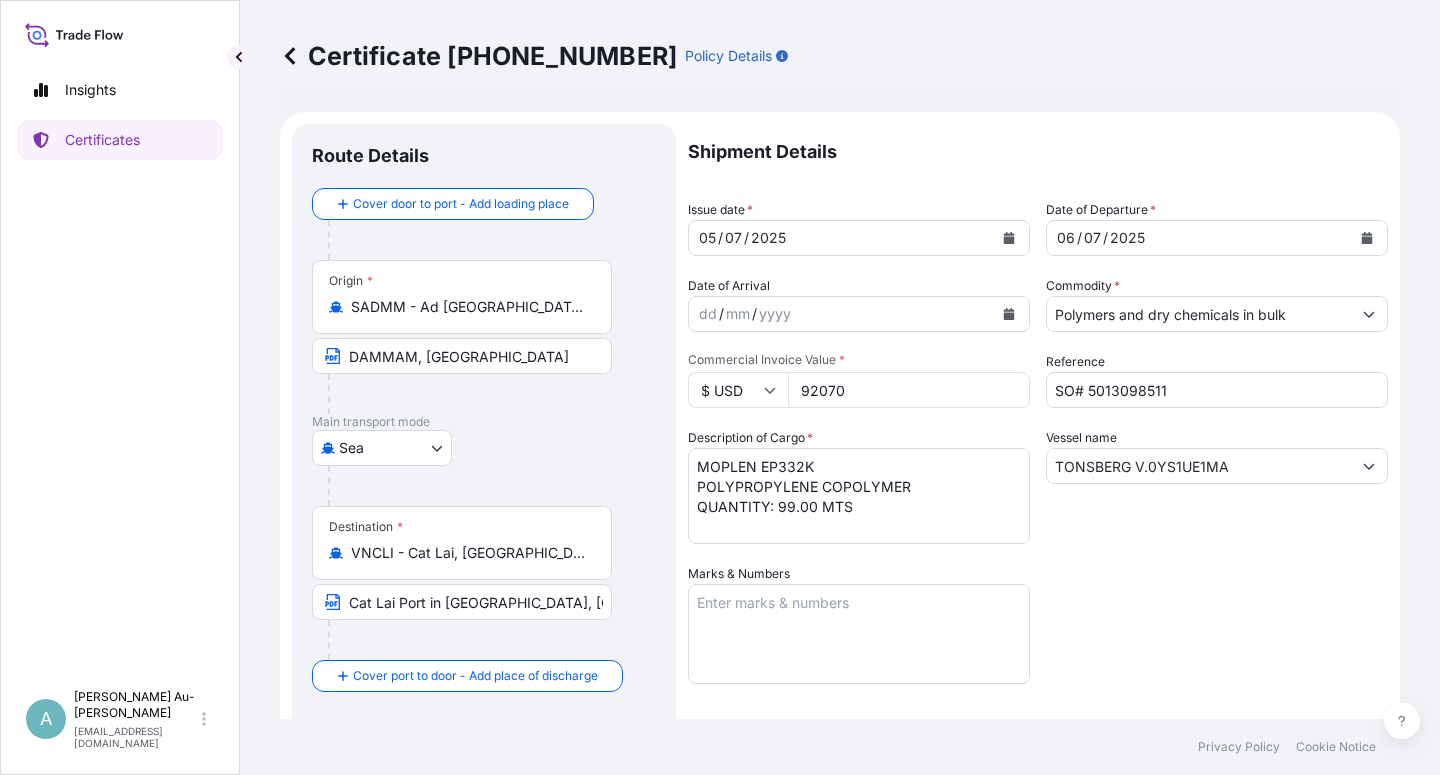 click on "Vessel name TONSBERG V.0YS1UE1MA" at bounding box center [1217, 486] 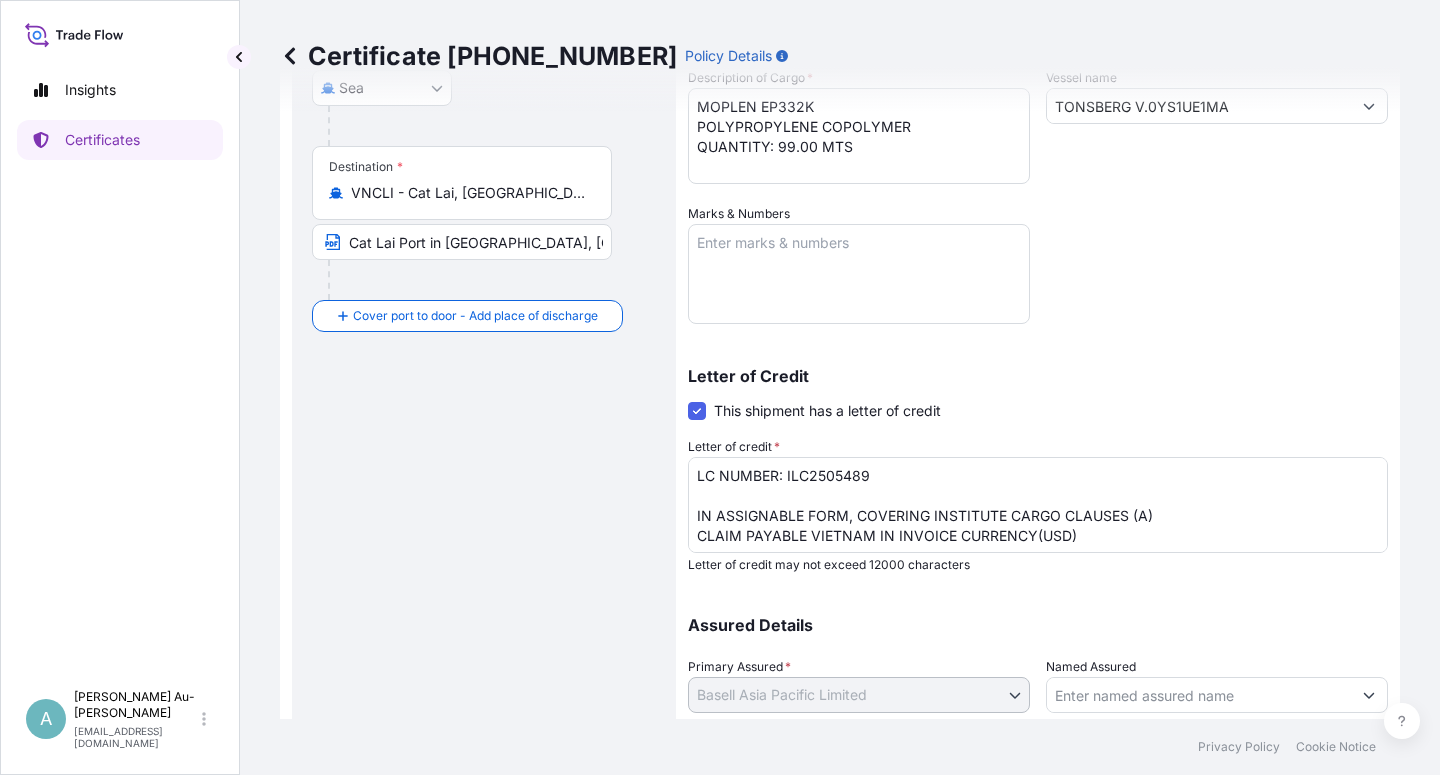 scroll, scrollTop: 42, scrollLeft: 0, axis: vertical 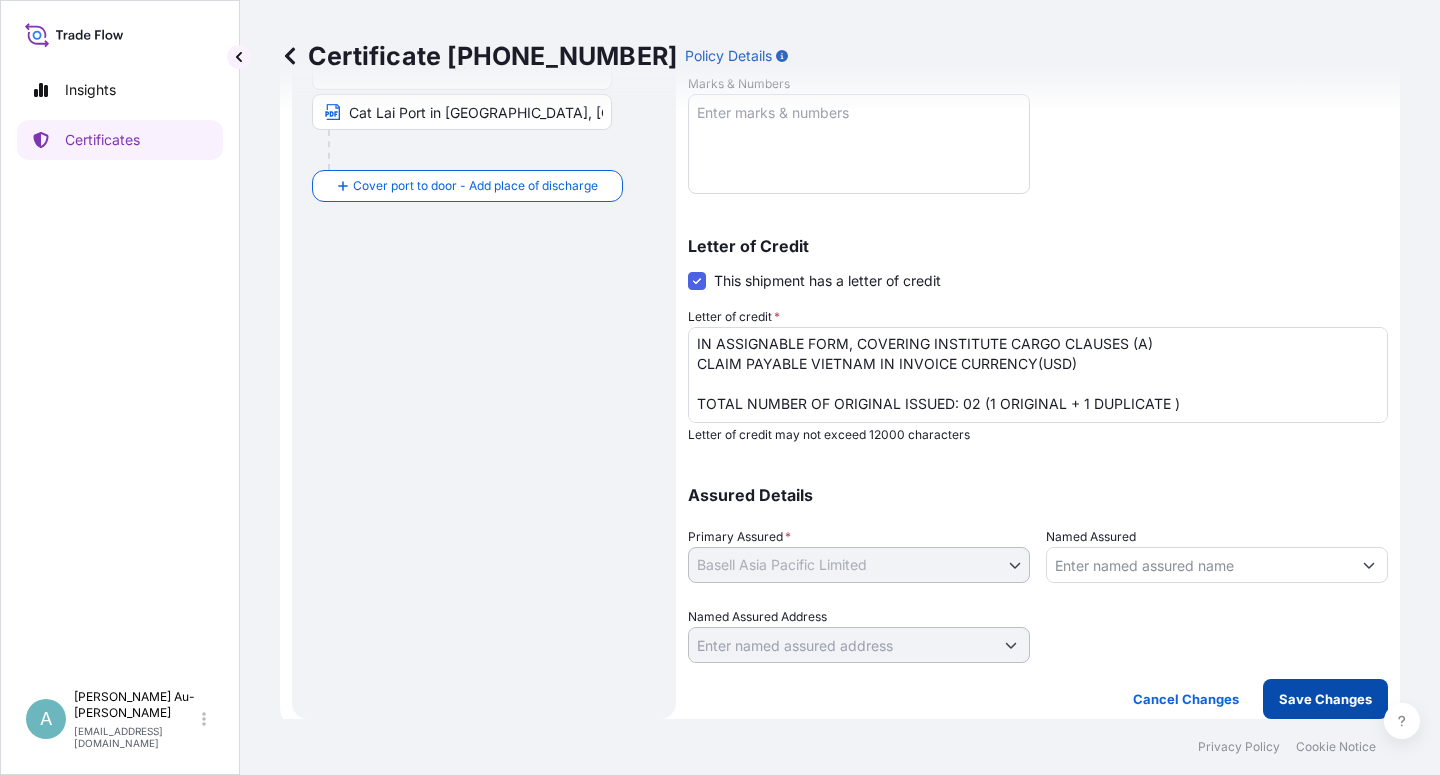 click on "Save Changes" at bounding box center [1325, 699] 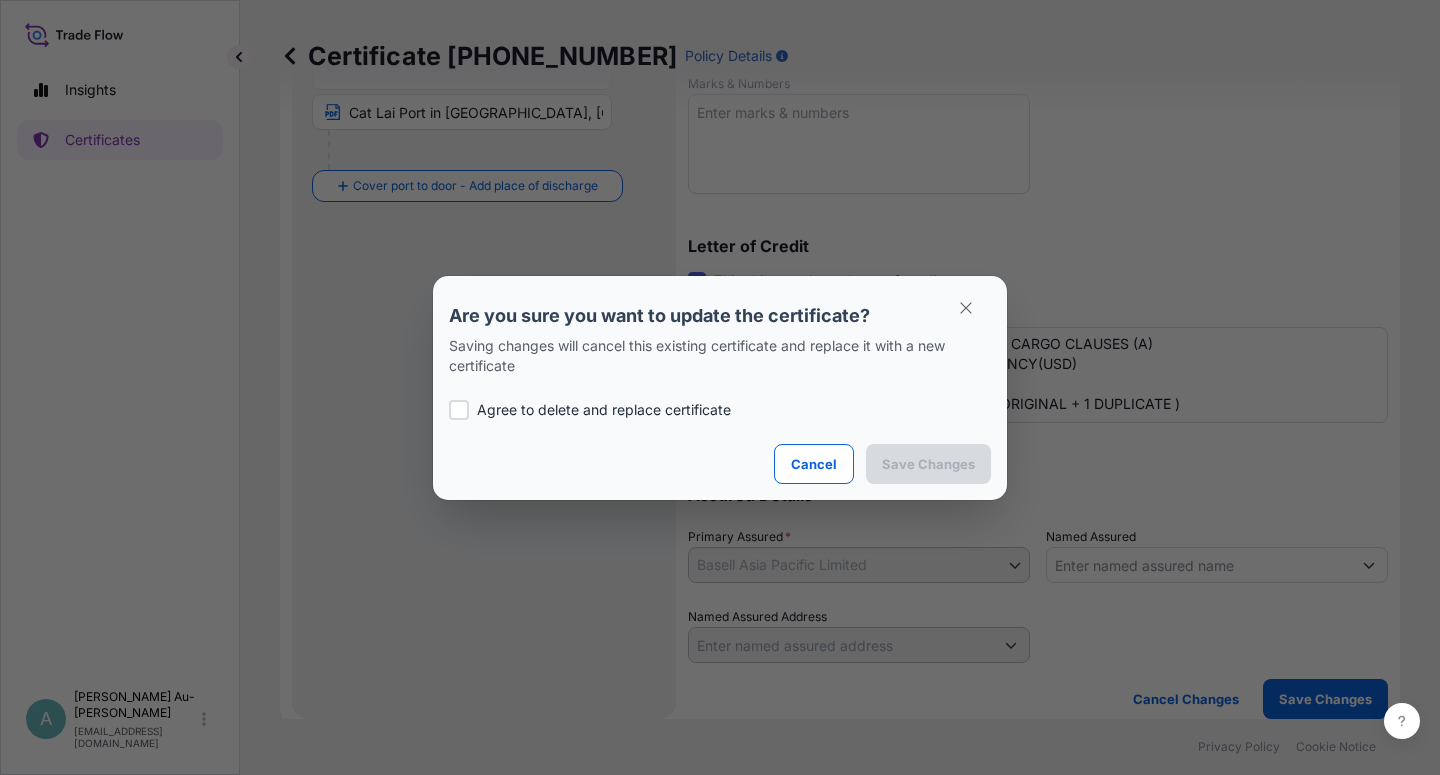 click on "Agree to delete and replace certificate" at bounding box center (604, 410) 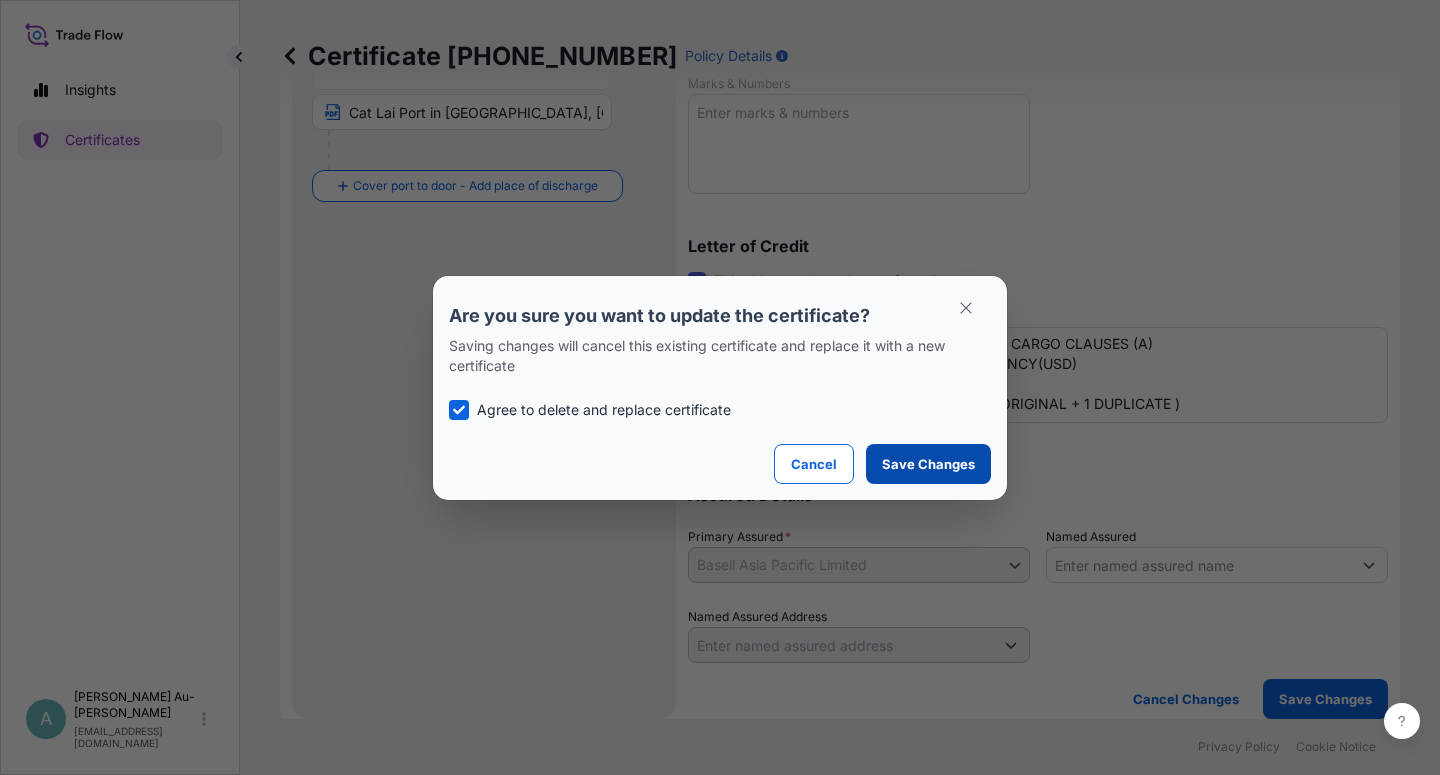click on "Save Changes" at bounding box center (928, 464) 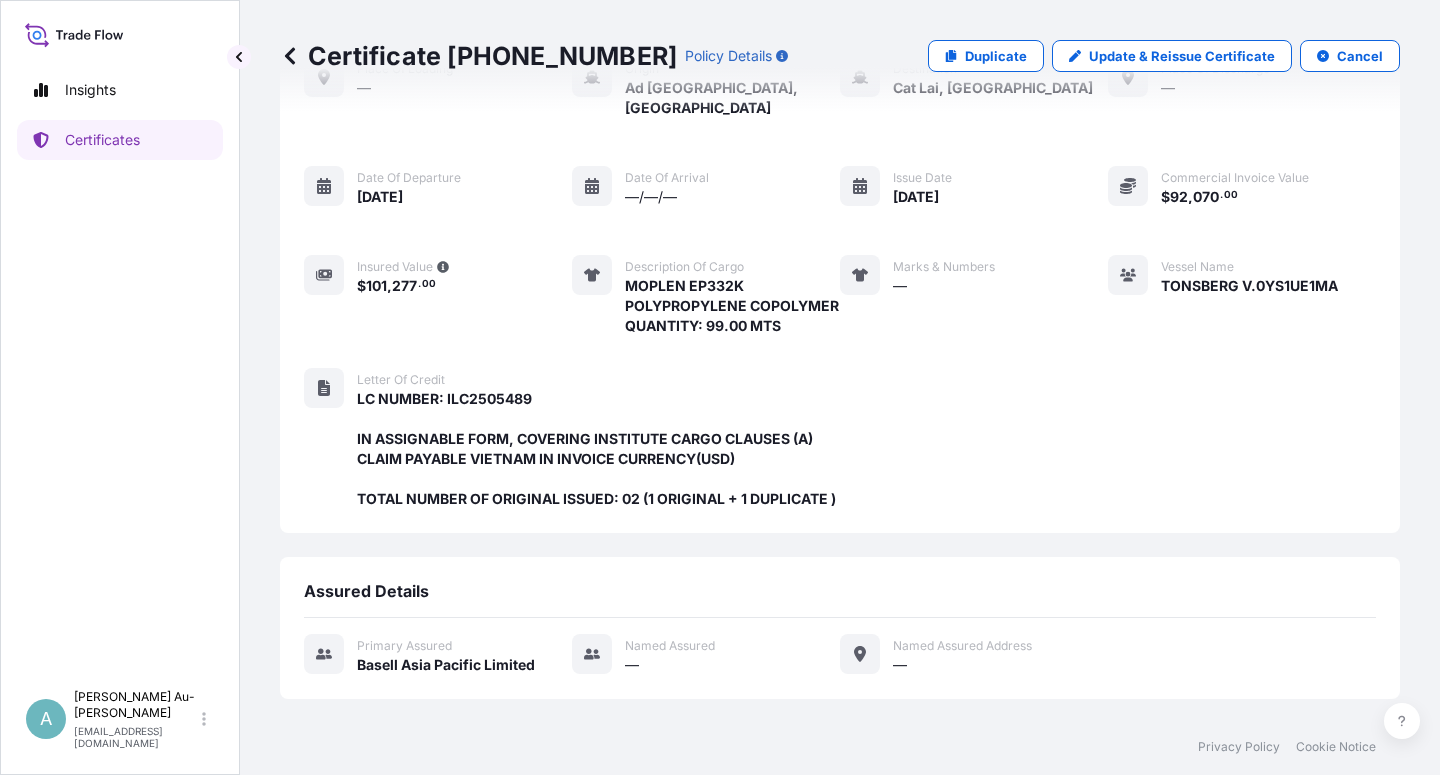 scroll, scrollTop: 574, scrollLeft: 0, axis: vertical 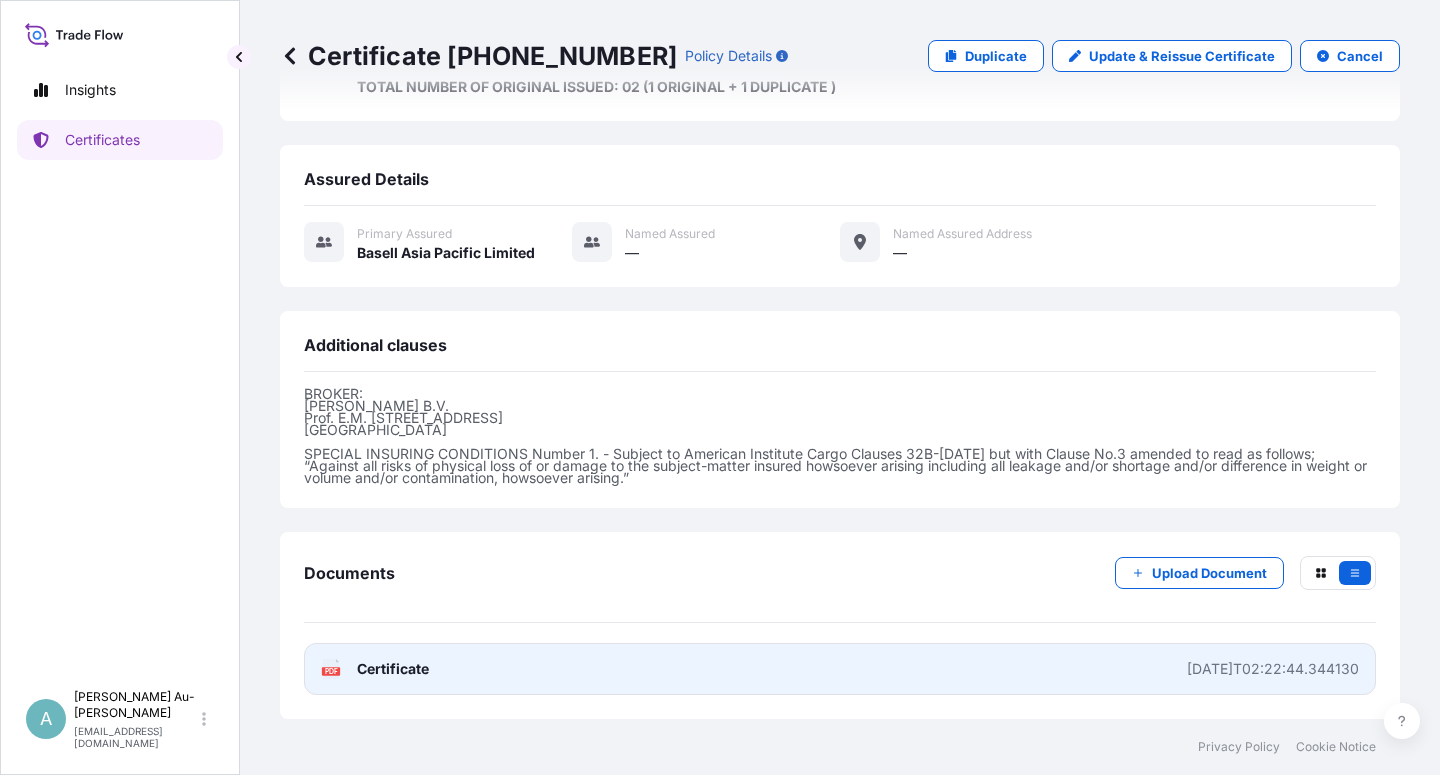 click on "Certificate" at bounding box center (393, 669) 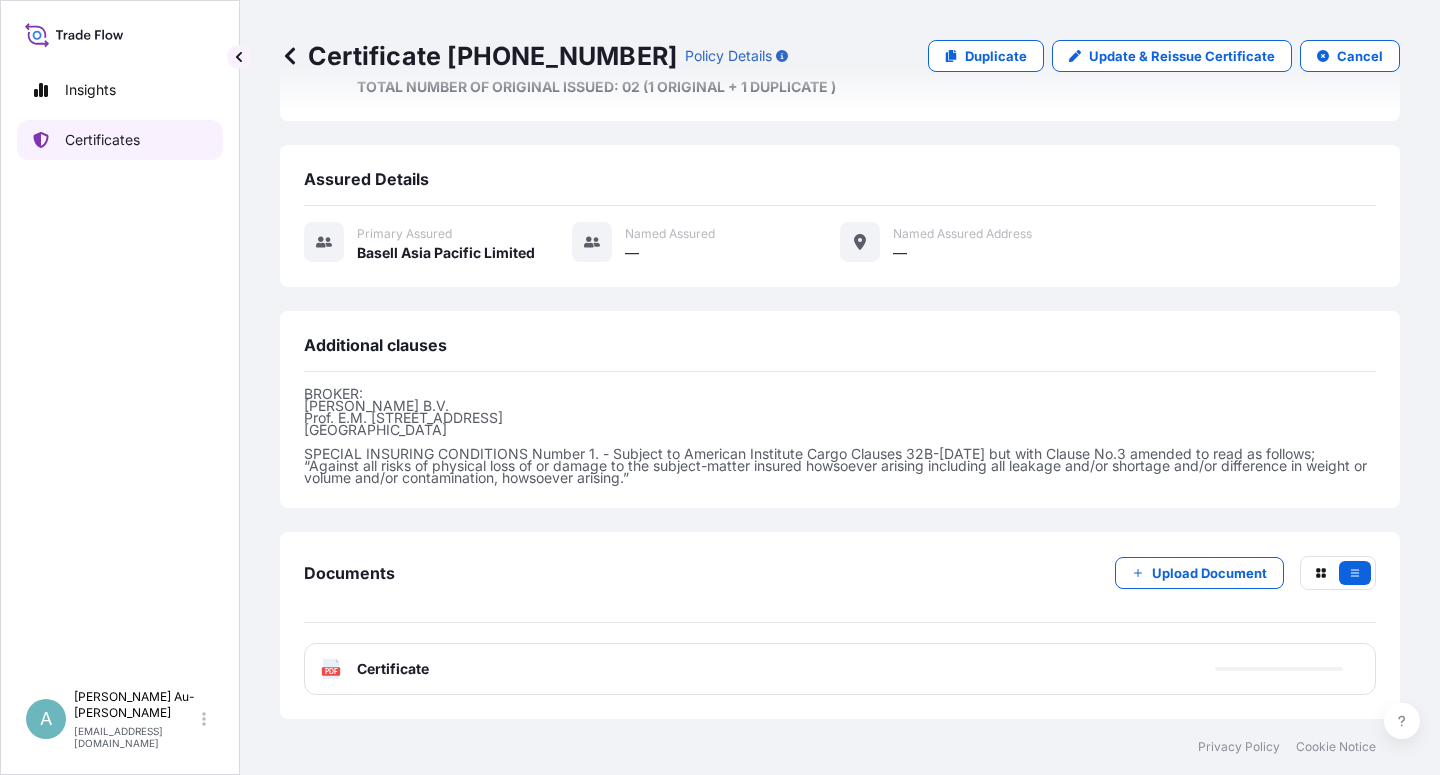 click on "Certificates" at bounding box center [102, 140] 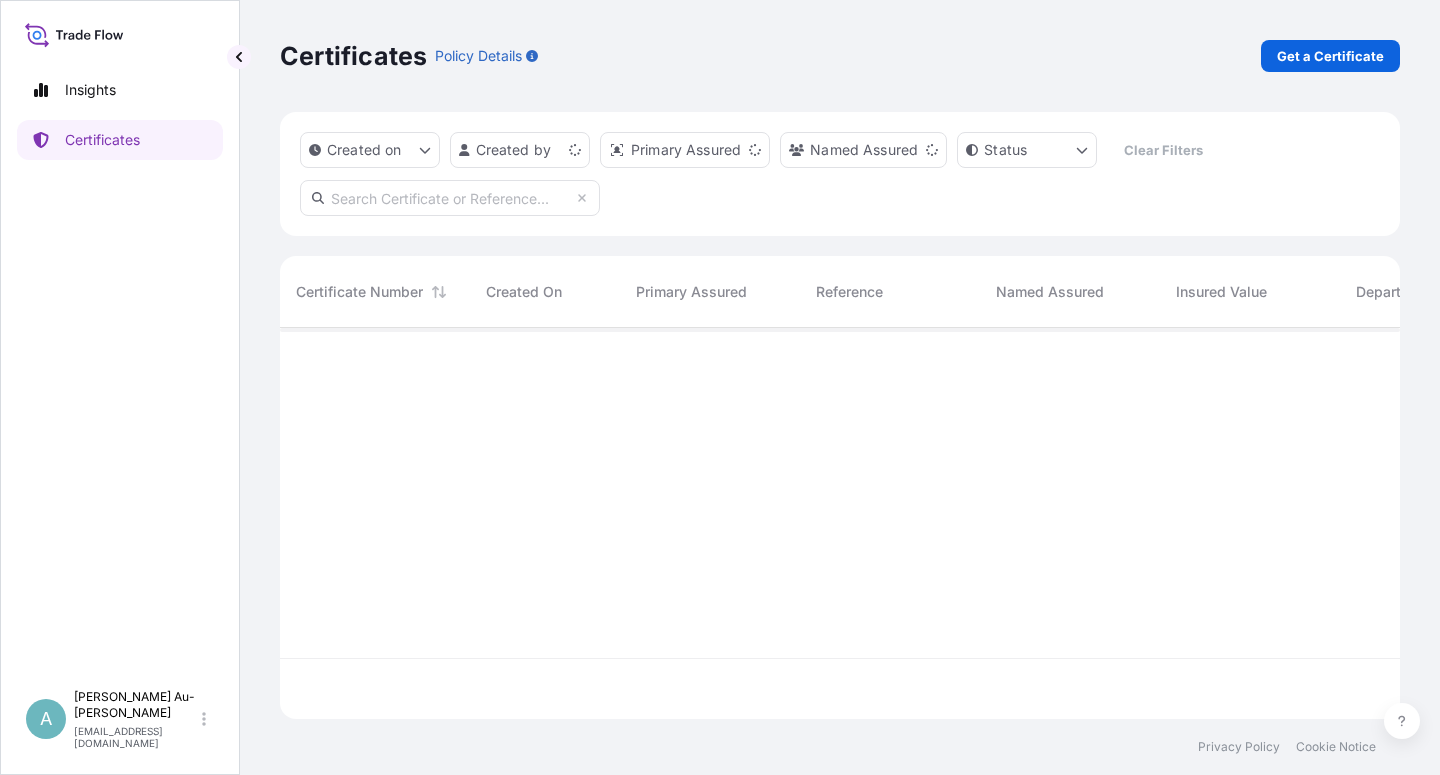 scroll, scrollTop: 18, scrollLeft: 18, axis: both 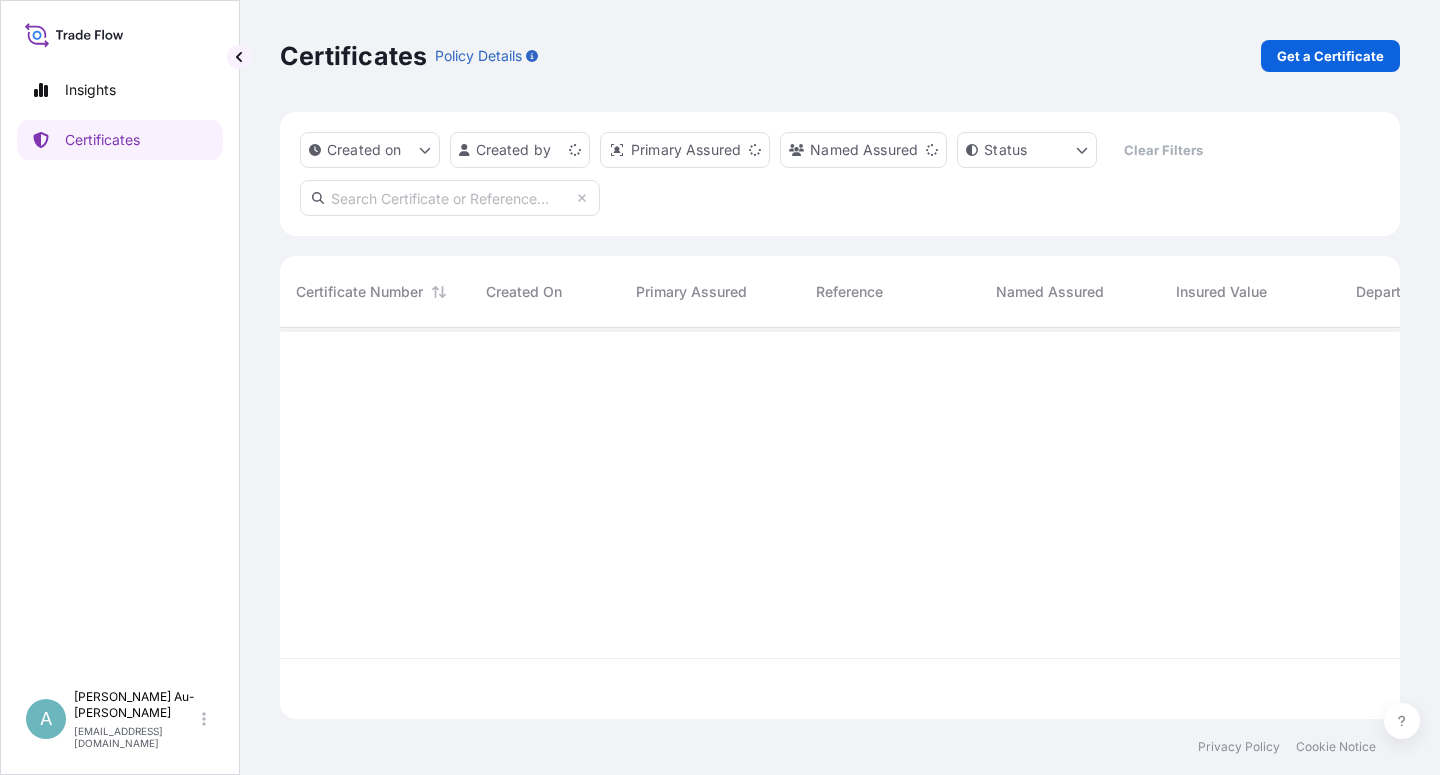 click at bounding box center (450, 198) 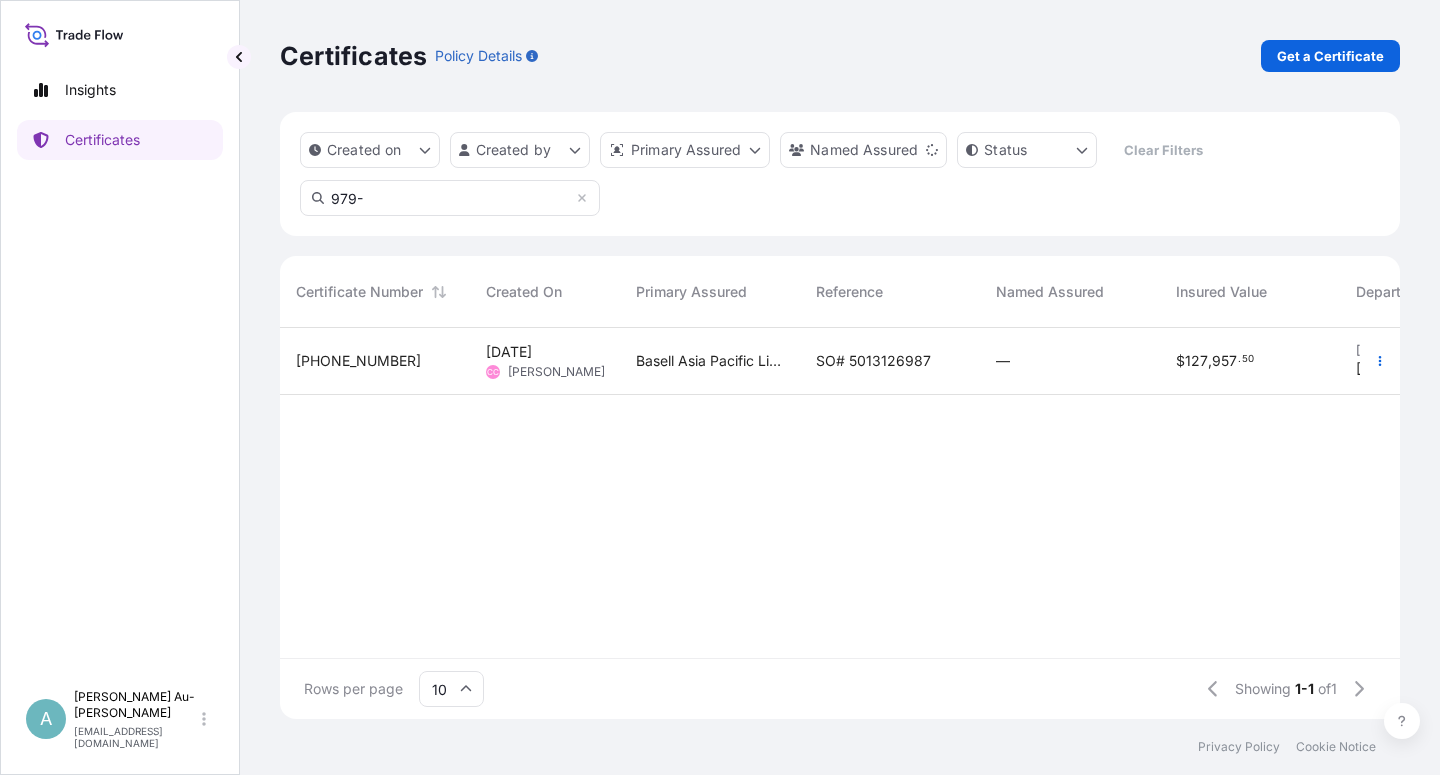 type on "979-" 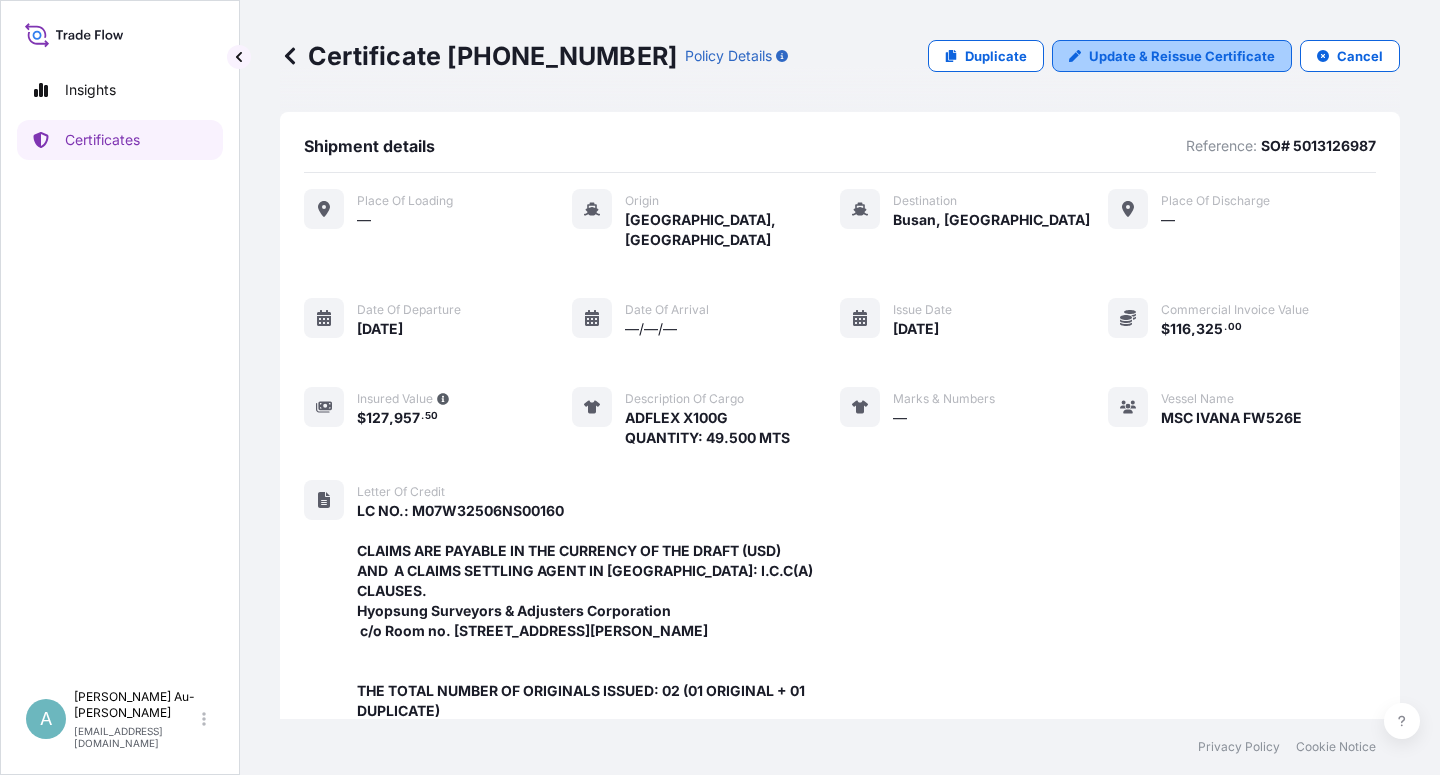 click on "Update & Reissue Certificate" at bounding box center (1182, 56) 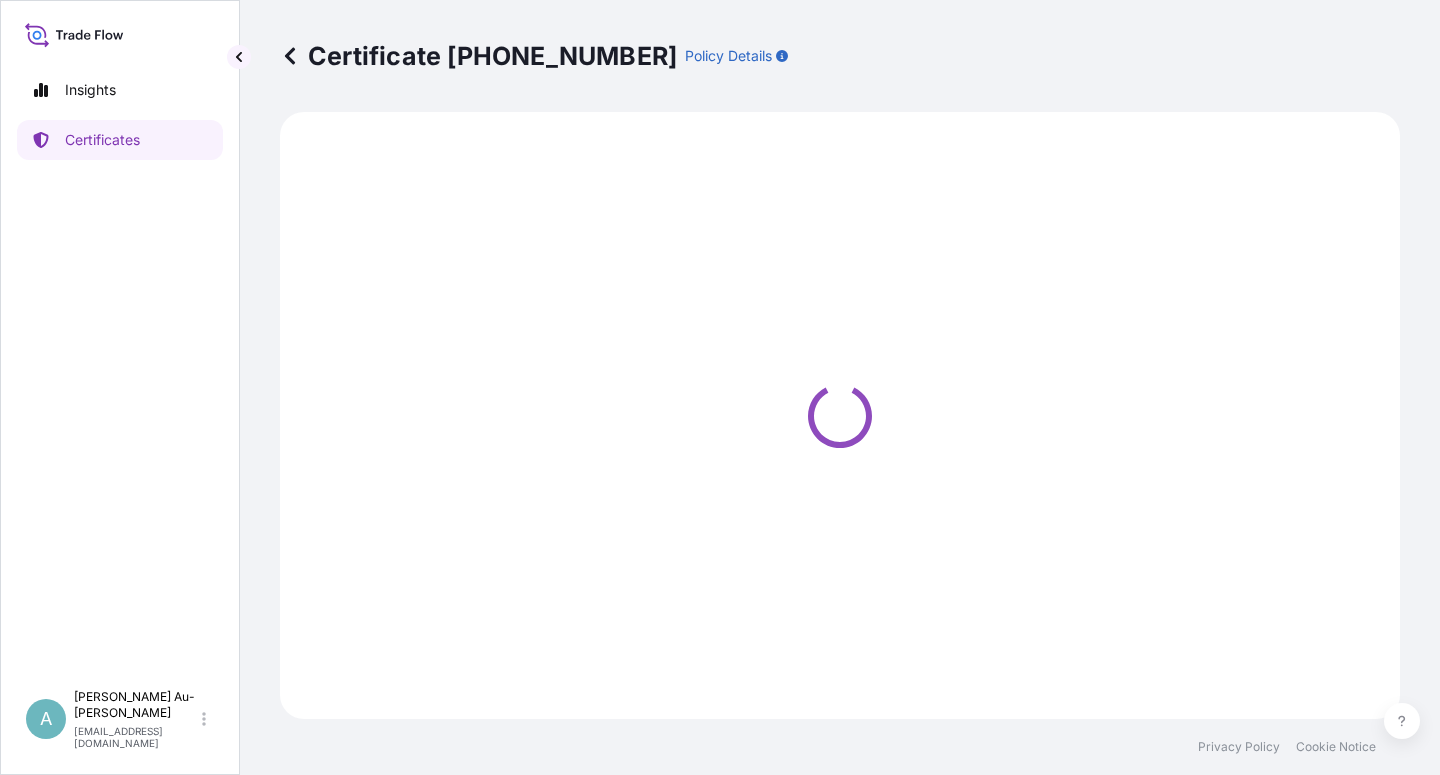 select on "Sea" 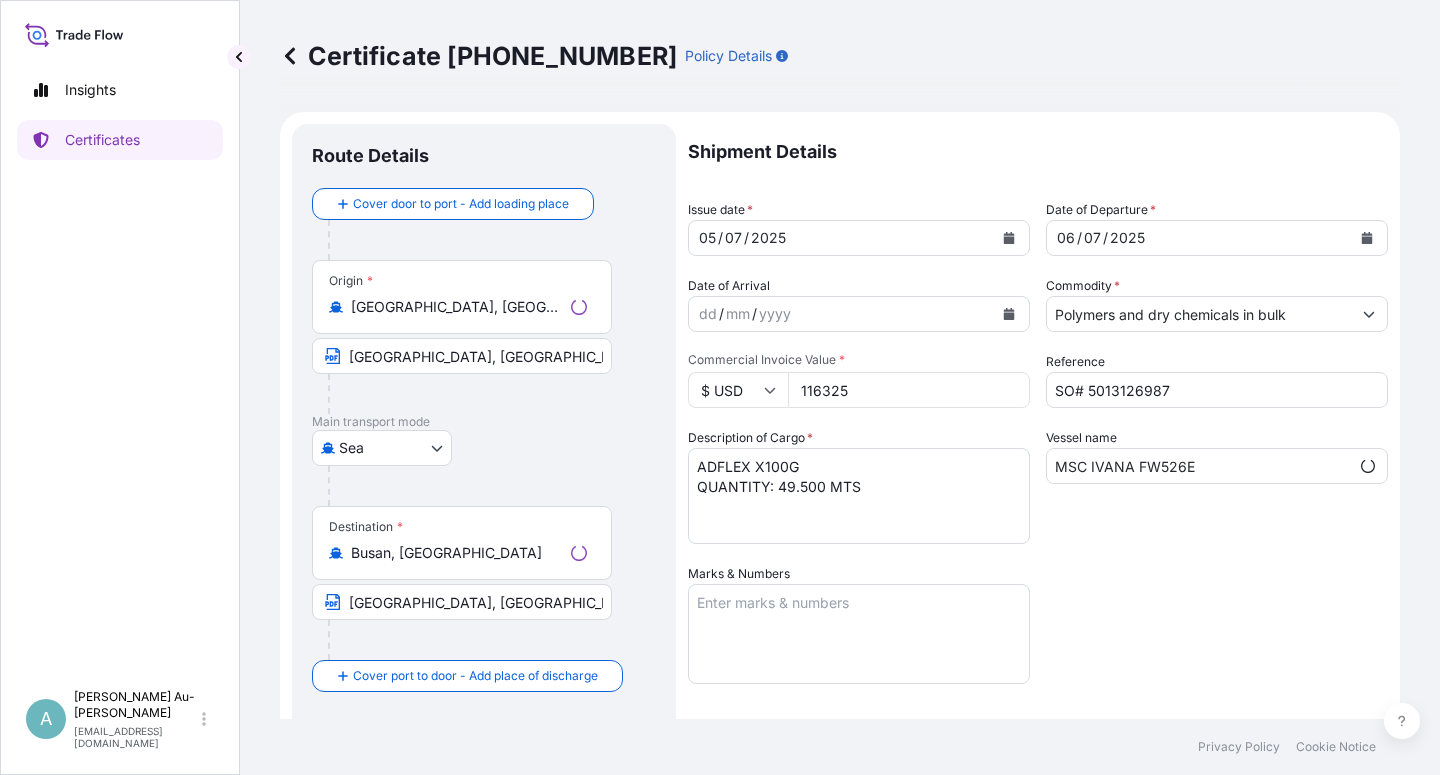 scroll, scrollTop: 42, scrollLeft: 0, axis: vertical 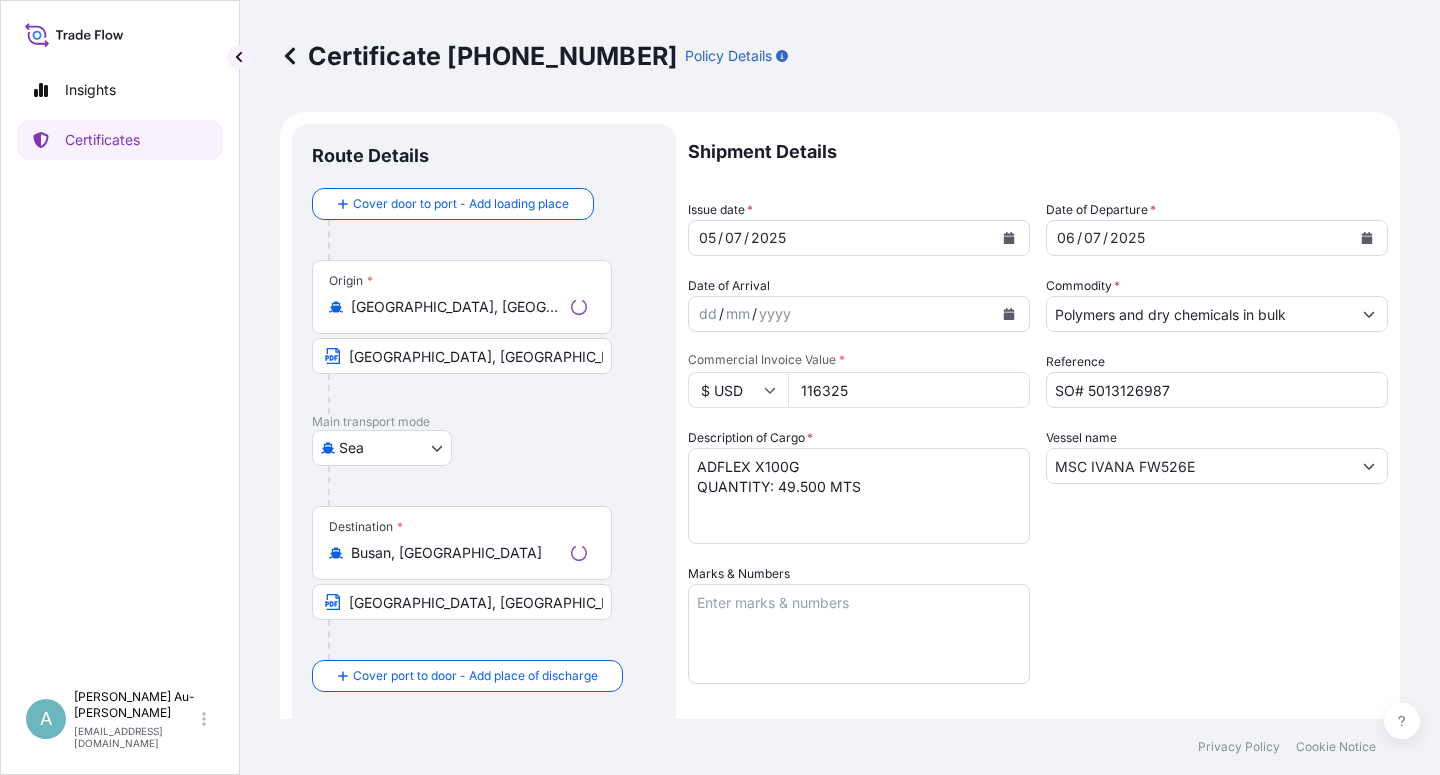 select on "32034" 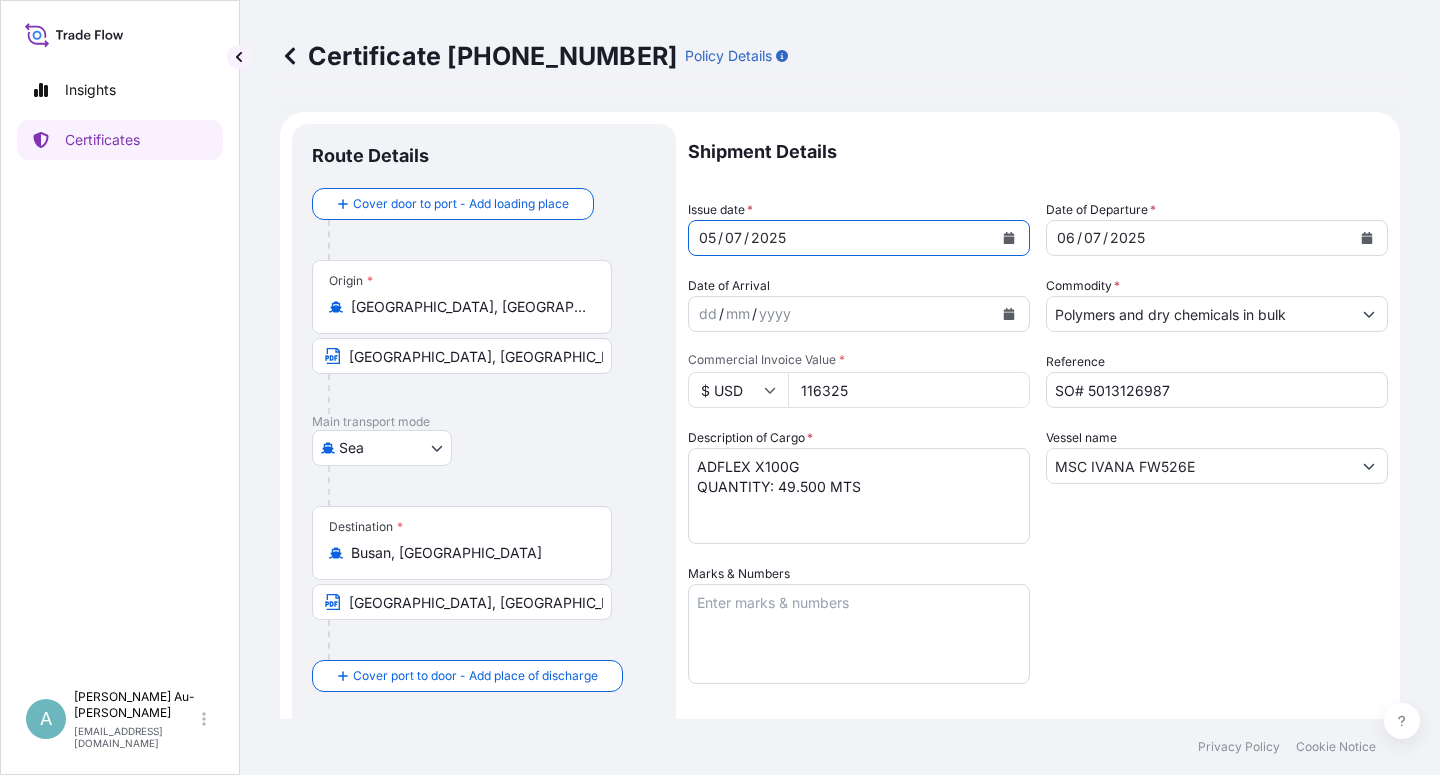 click 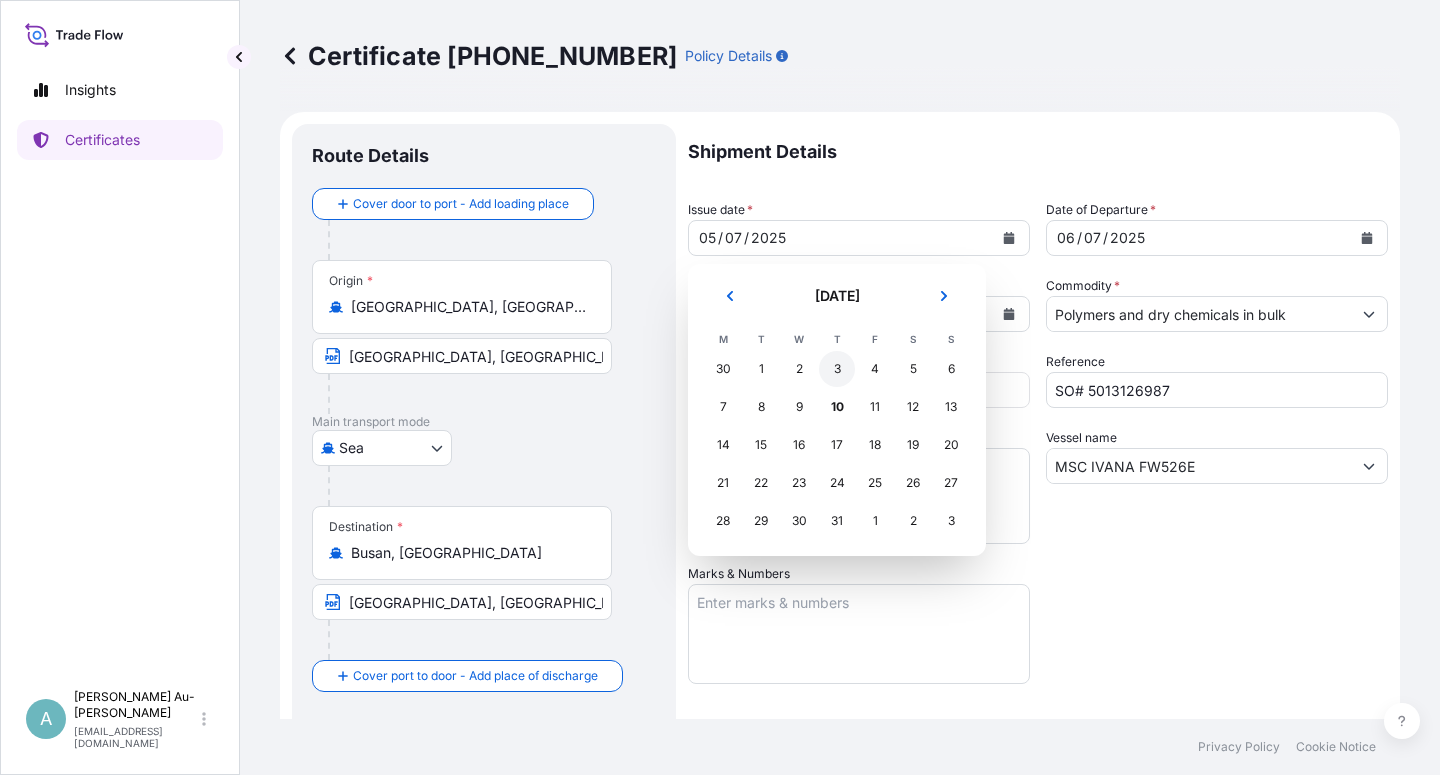 click on "3" at bounding box center [837, 369] 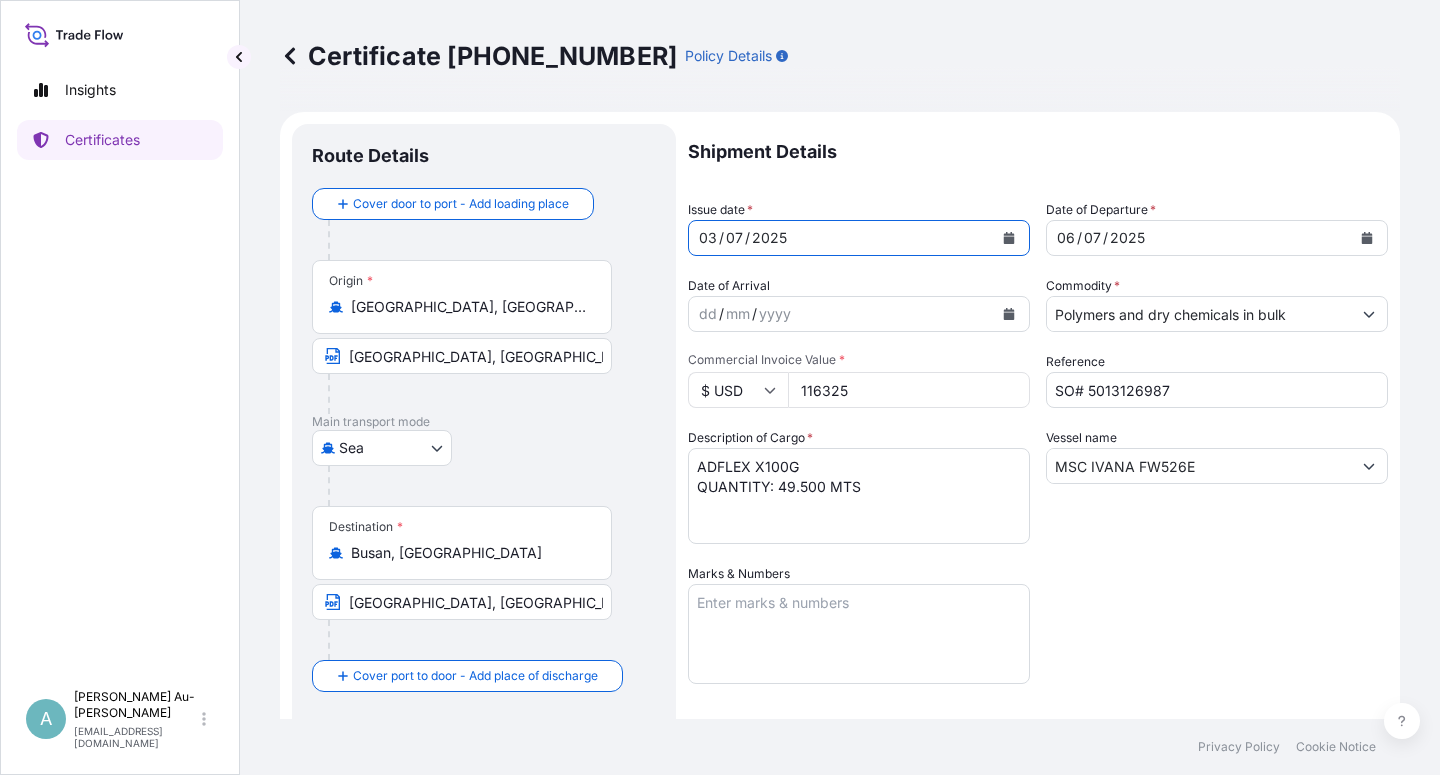 click 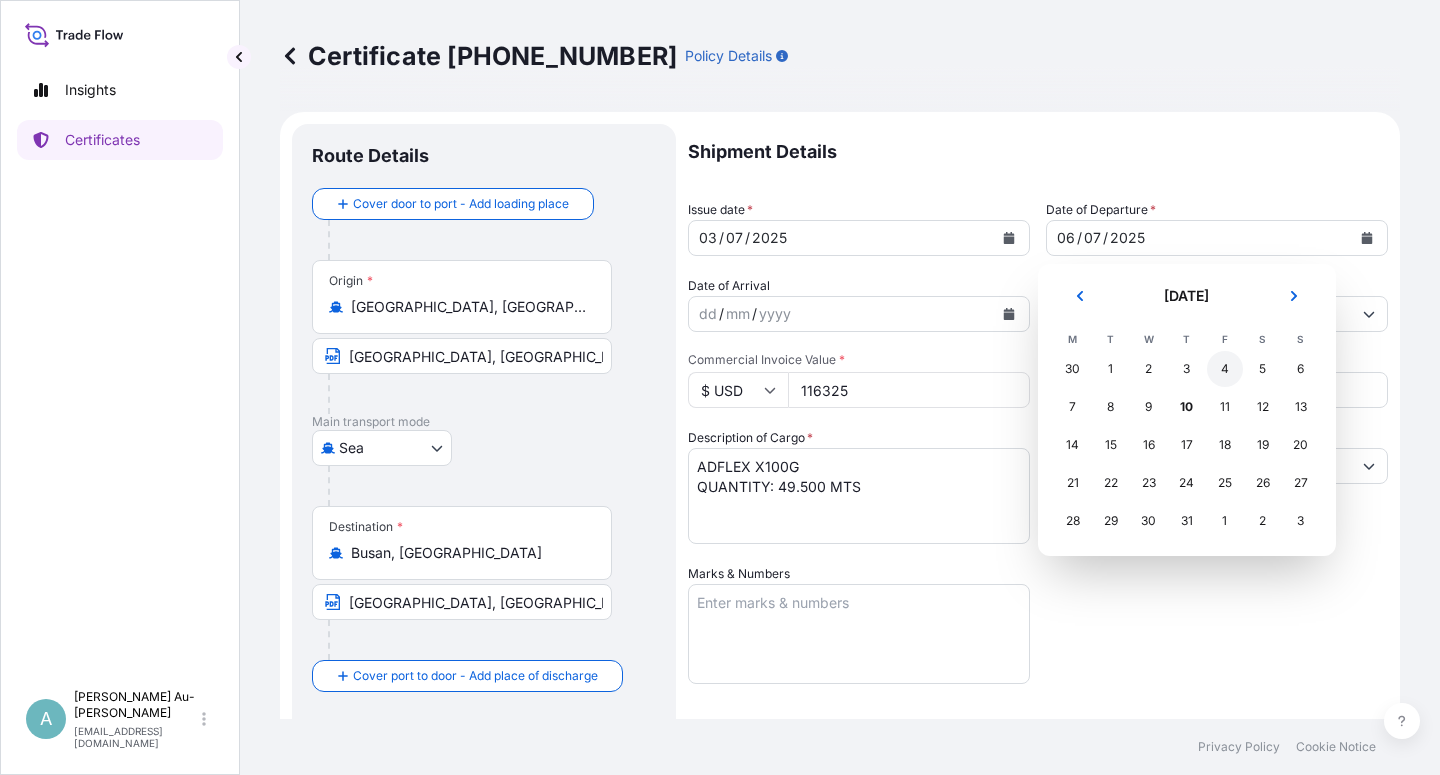 click on "4" at bounding box center (1225, 369) 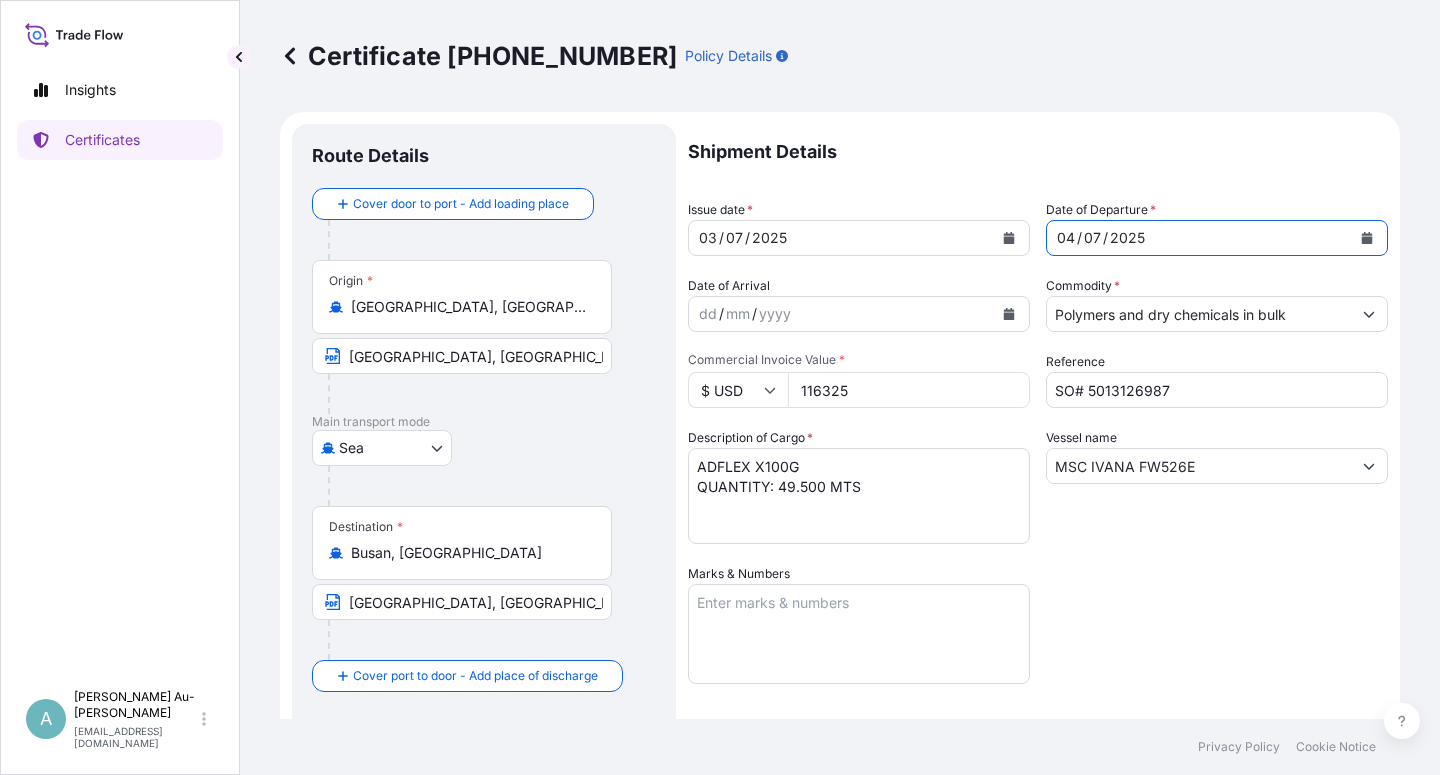 drag, startPoint x: 1155, startPoint y: 573, endPoint x: 1166, endPoint y: 570, distance: 11.401754 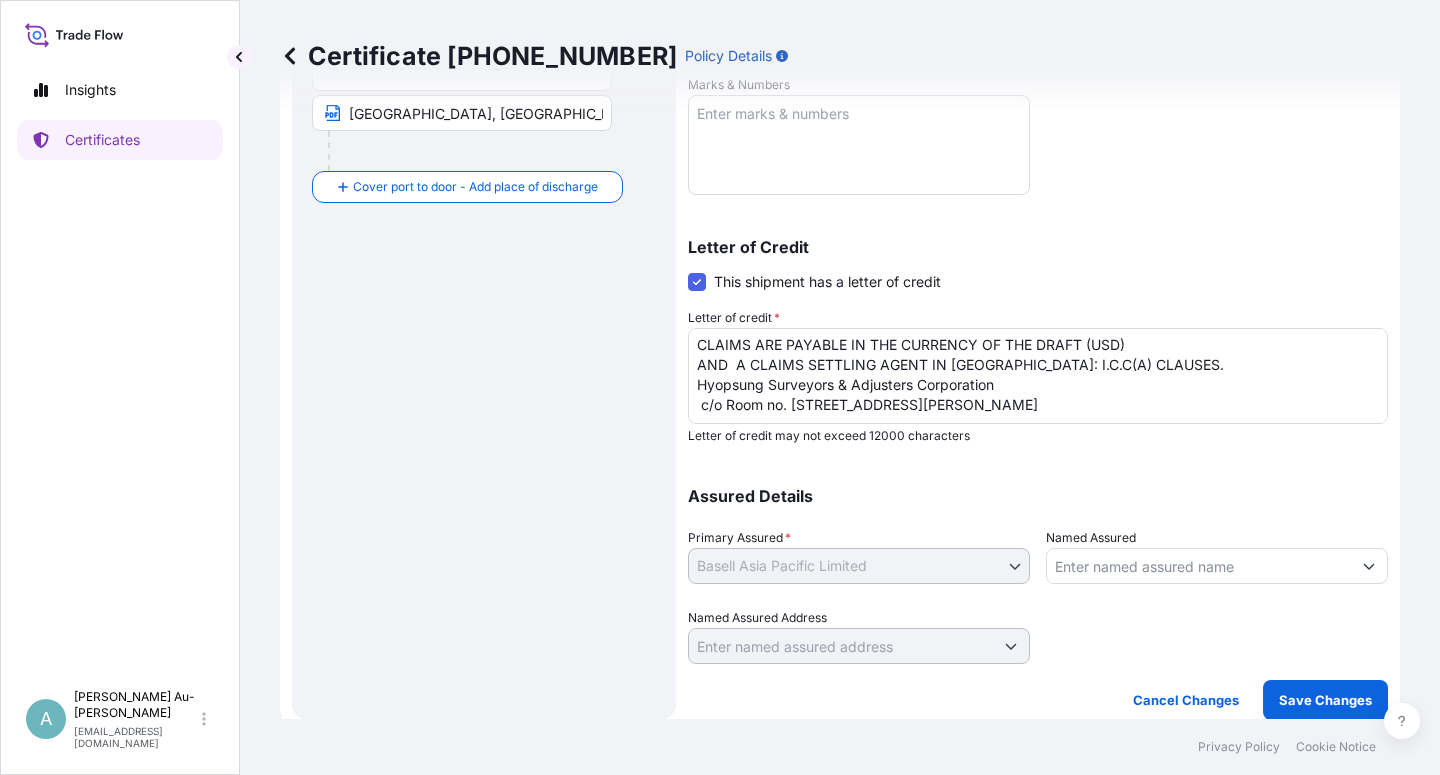 scroll, scrollTop: 490, scrollLeft: 0, axis: vertical 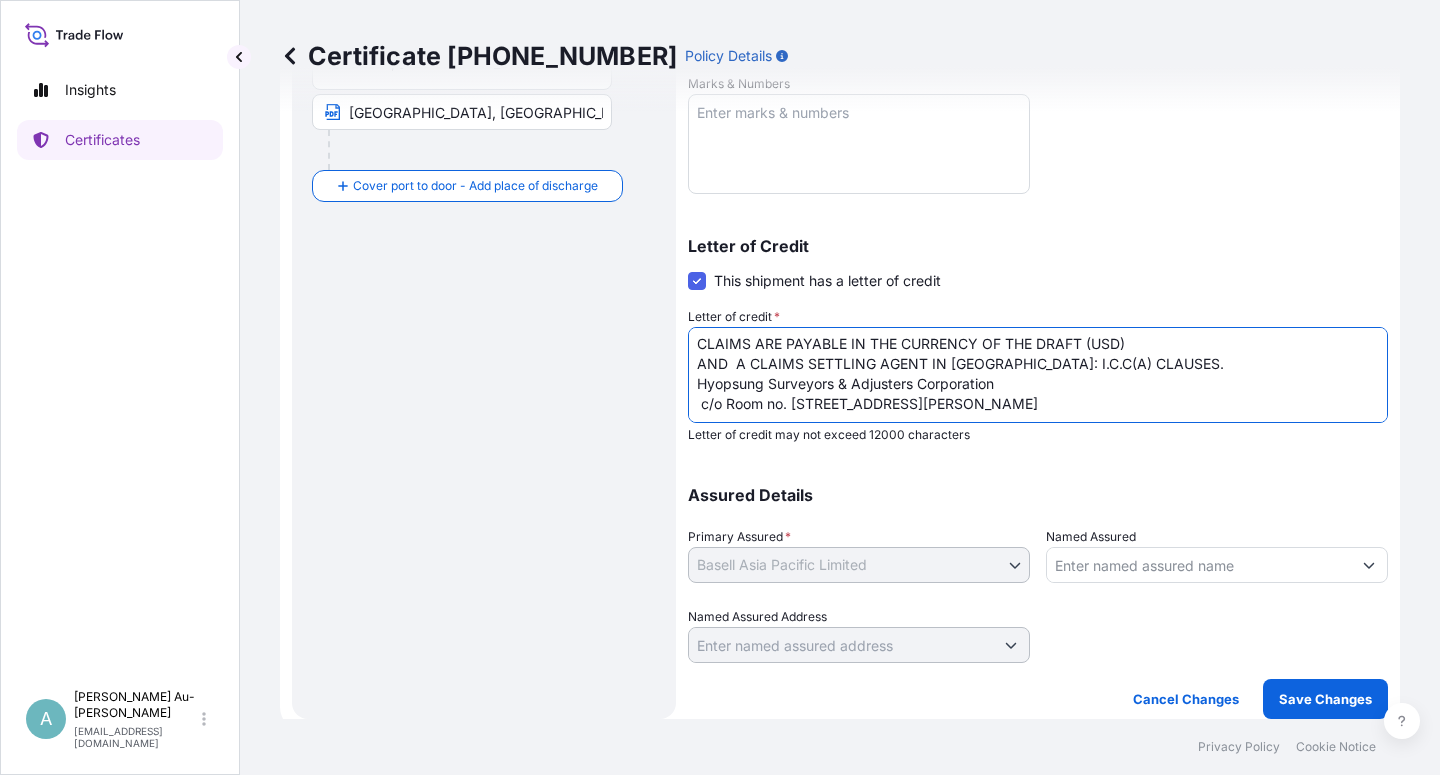 click on "LC NO.: M07W32506NS00160
CLAIMS ARE PAYABLE IN THE CURRENCY OF THE DRAFT (USD)
AND  A CLAIMS SETTLING AGENT IN [GEOGRAPHIC_DATA]: I.C.C(A) CLAUSES.
Hyopsung Surveyors & Adjusters Corporation
c/o Room no. [STREET_ADDRESS][PERSON_NAME]
THE TOTAL NUMBER OF ORIGINALS ISSUED: 02 (01 ORIGINAL + 01 DUPLICATE)" at bounding box center [1038, 375] 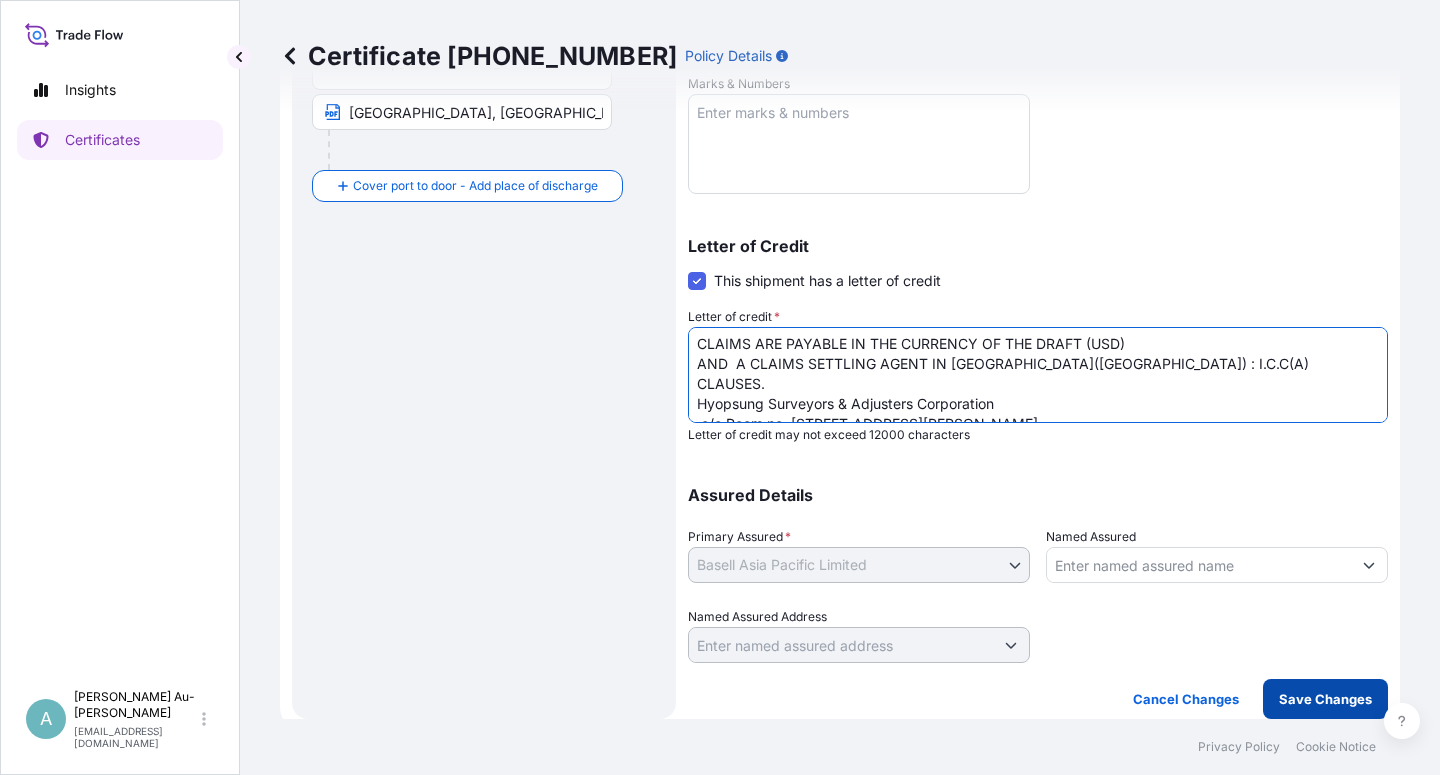type on "LC NO.: M07W32506NS00160
CLAIMS ARE PAYABLE IN THE CURRENCY OF THE DRAFT (USD)
AND  A CLAIMS SETTLING AGENT IN [GEOGRAPHIC_DATA]([GEOGRAPHIC_DATA]) : I.C.C(A) CLAUSES.
Hyopsung Surveyors & Adjusters Corporation
c/o Room no. [STREET_ADDRESS][PERSON_NAME]
THE TOTAL NUMBER OF ORIGINALS ISSUED: 02 (01 ORIGINAL + 01 DUPLICATE)" 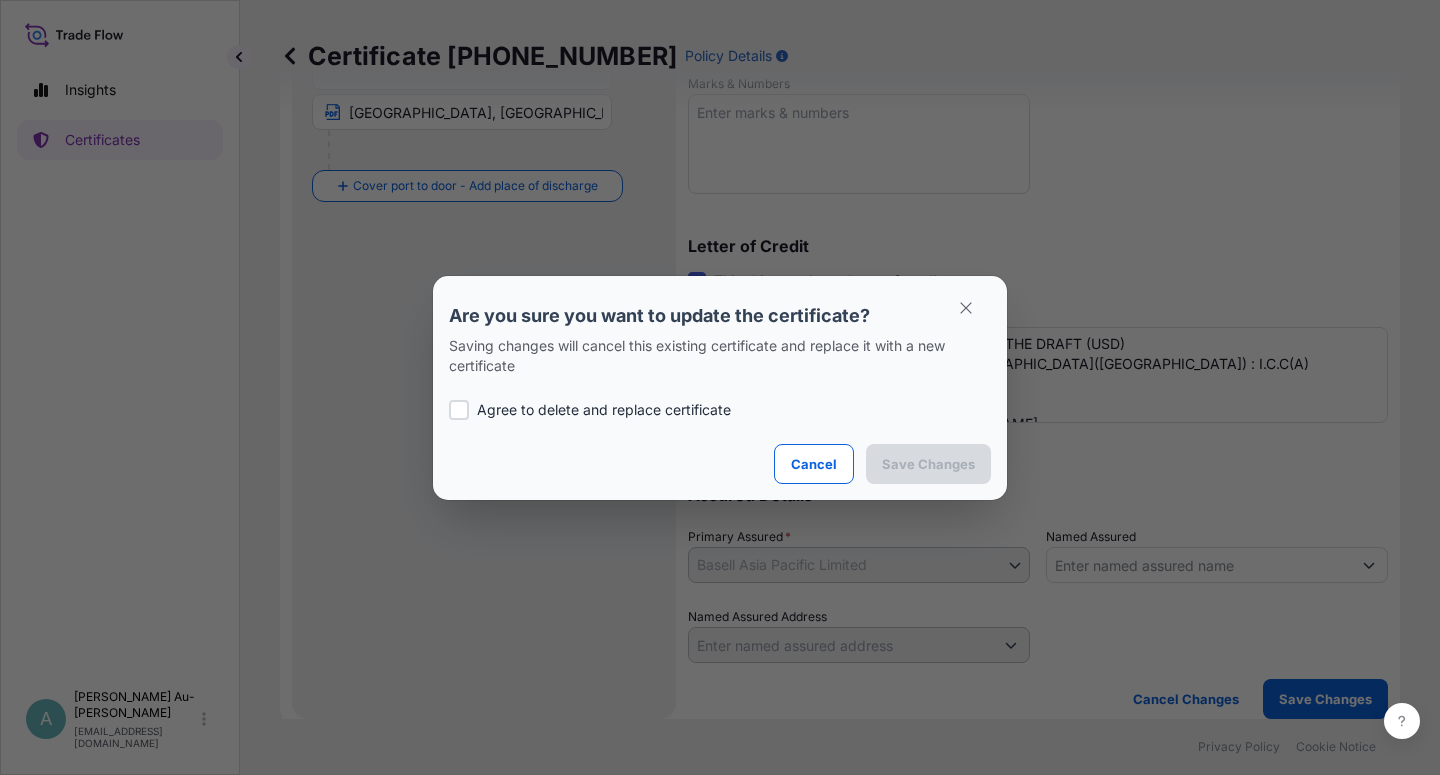 click on "Agree to delete and replace certificate" at bounding box center (604, 410) 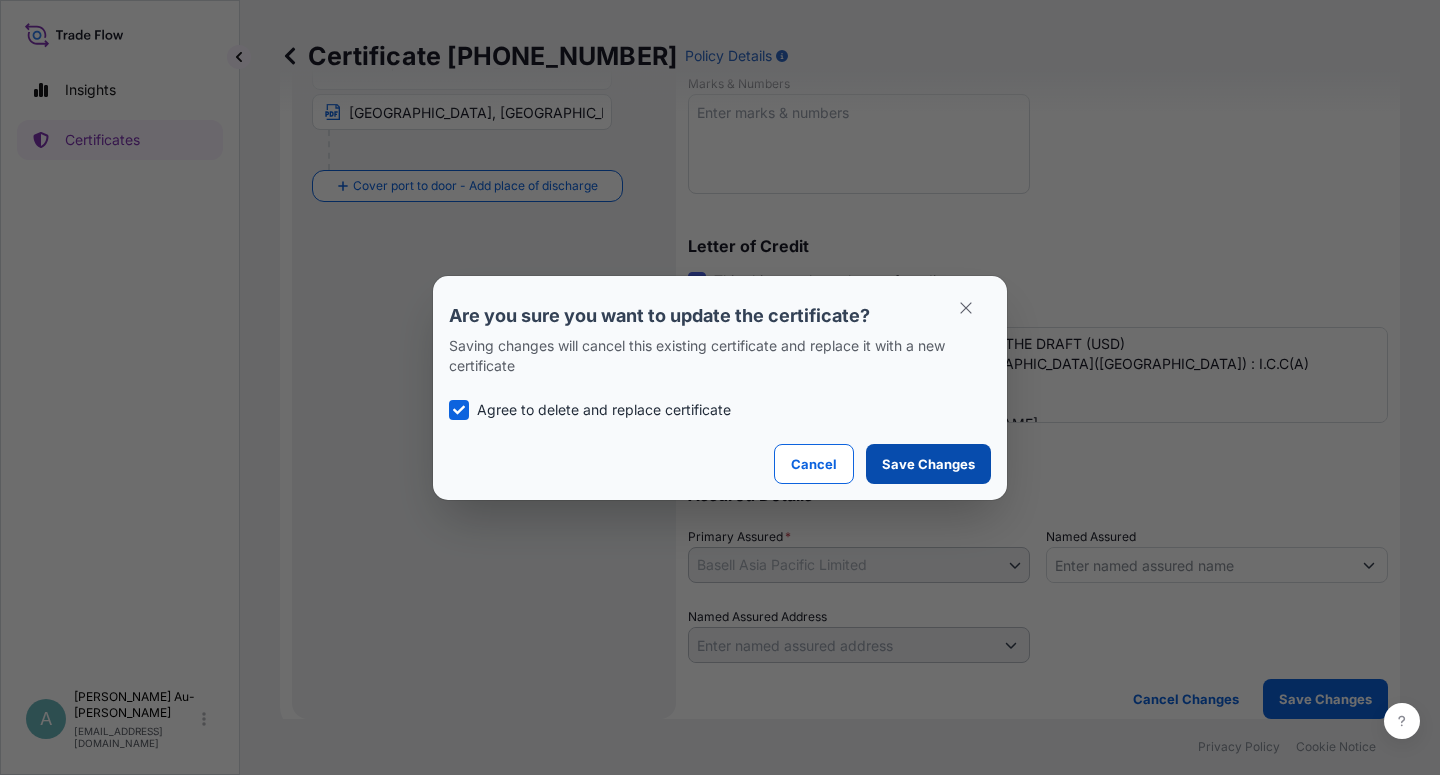 click on "Save Changes" at bounding box center [928, 464] 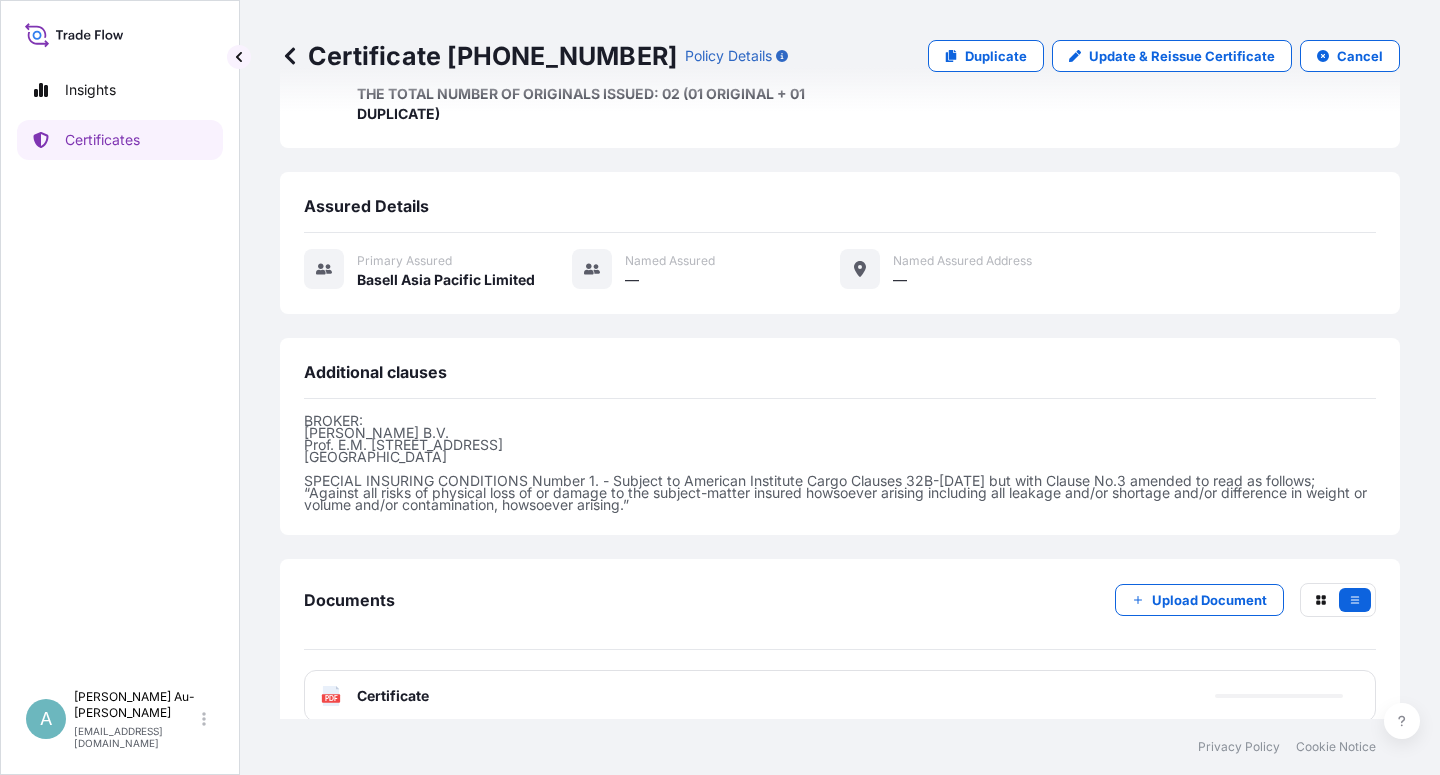 scroll, scrollTop: 634, scrollLeft: 0, axis: vertical 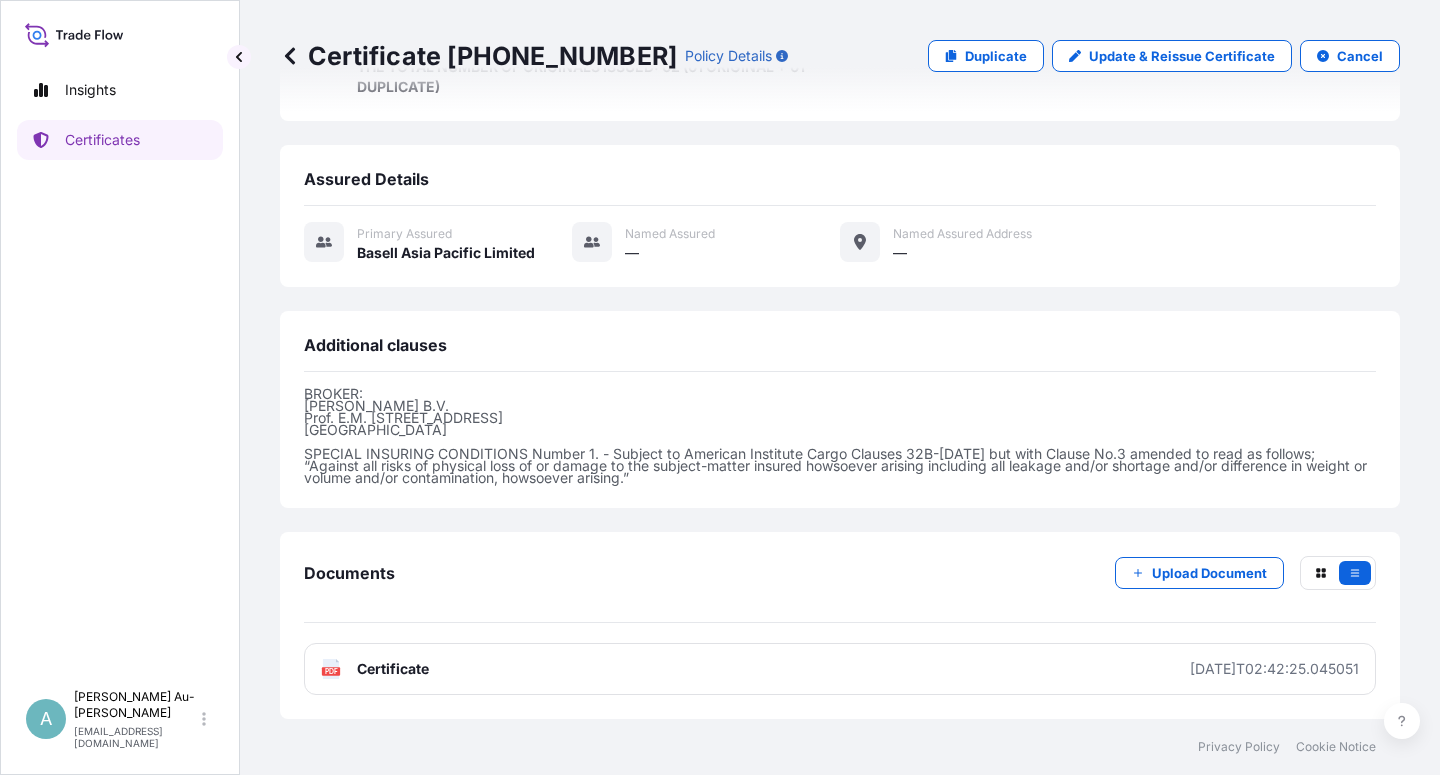 click on "Certificate" at bounding box center [393, 669] 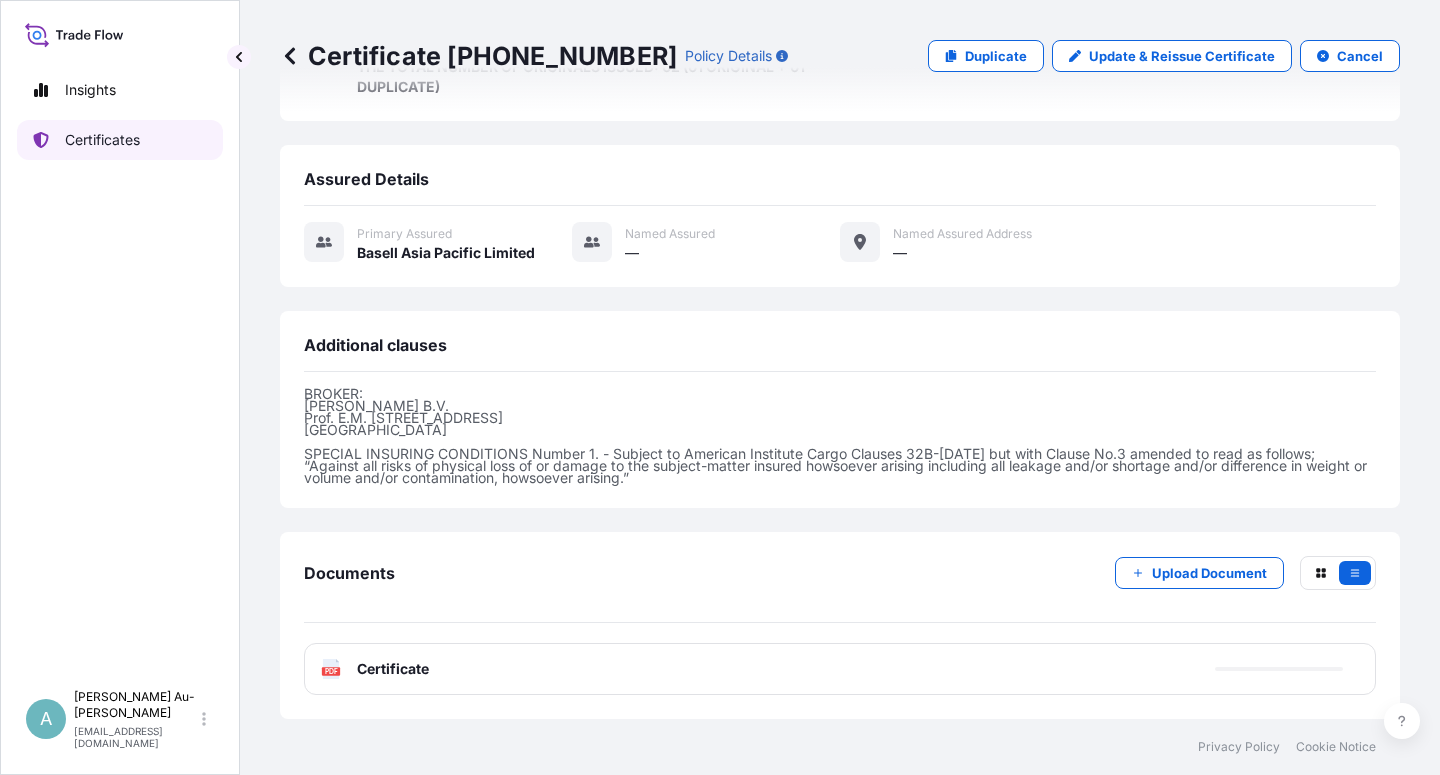 click on "Certificates" at bounding box center (120, 140) 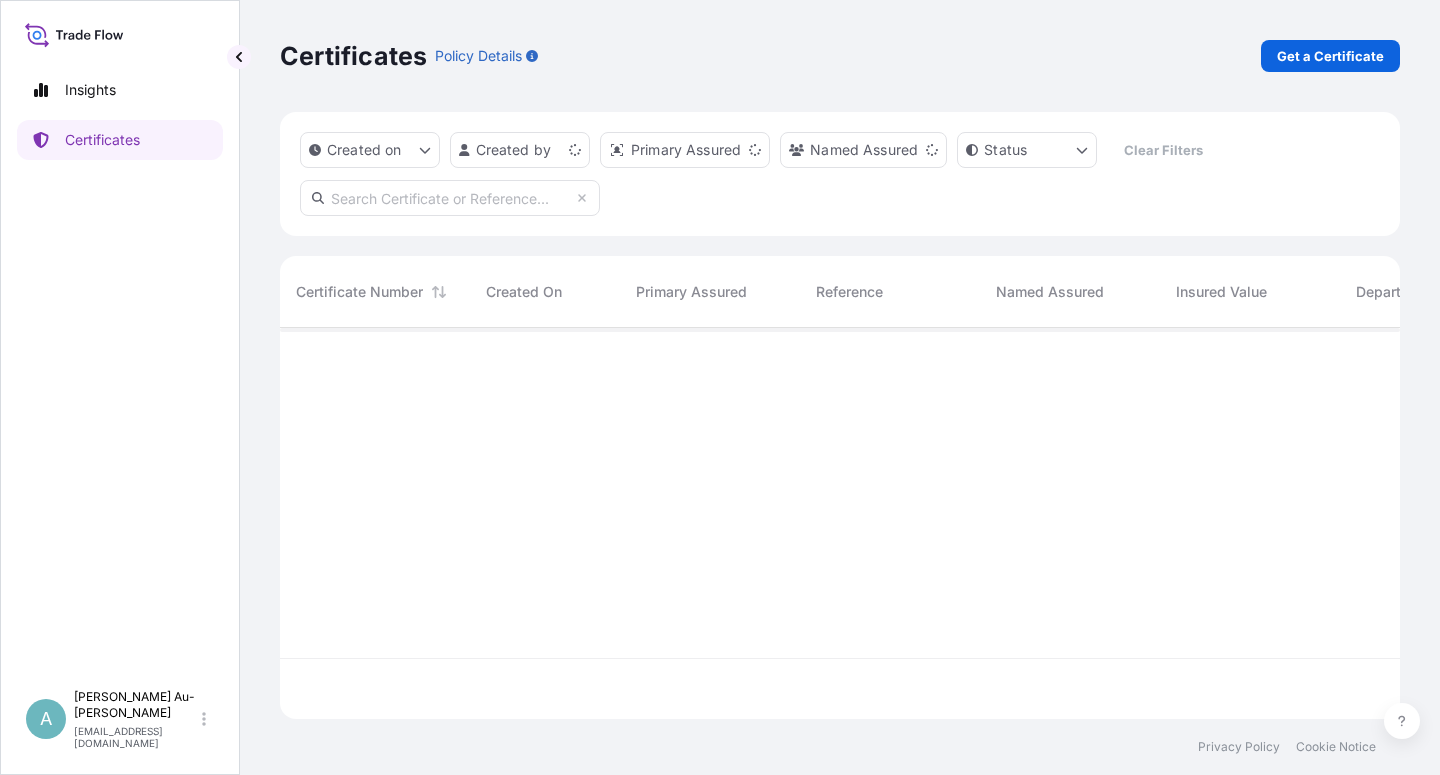 scroll, scrollTop: 0, scrollLeft: 0, axis: both 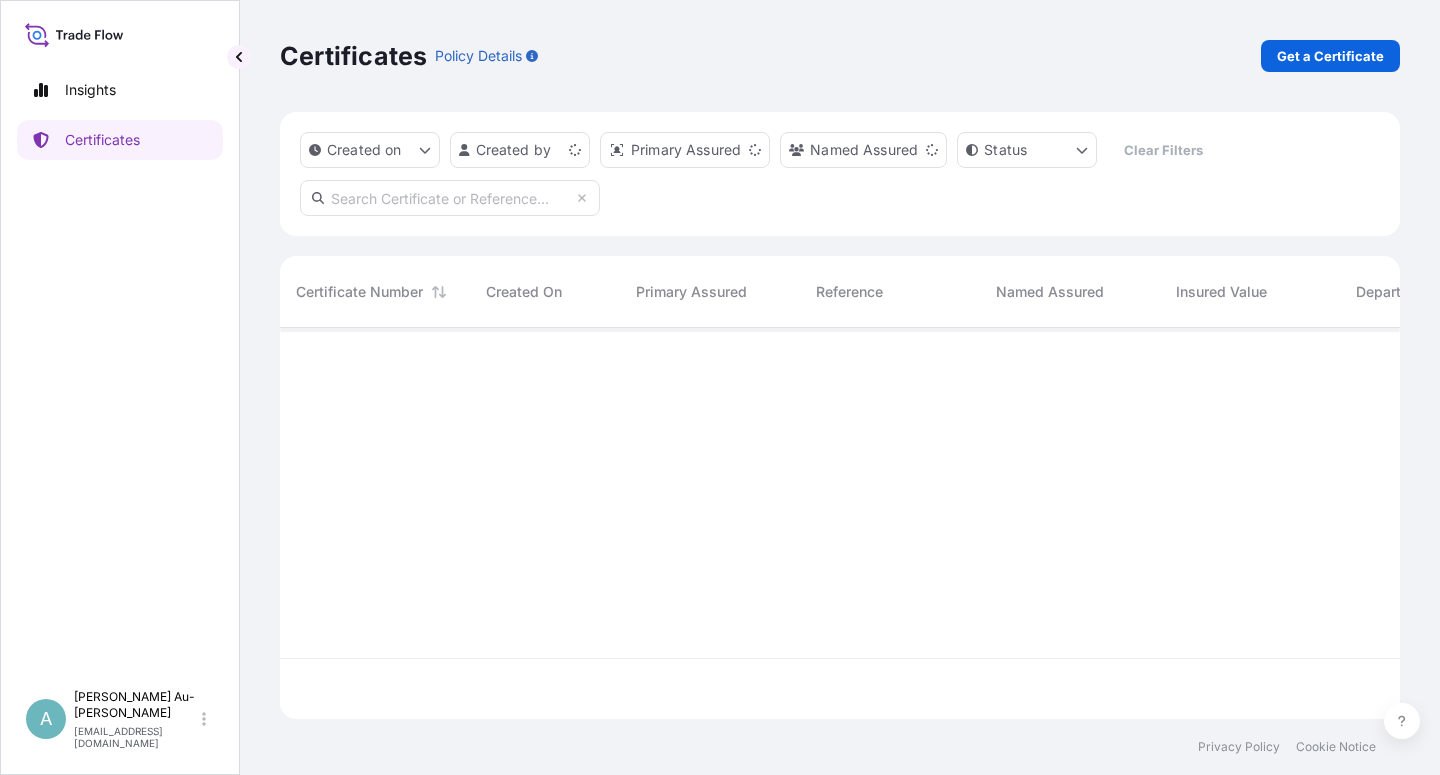click at bounding box center (450, 198) 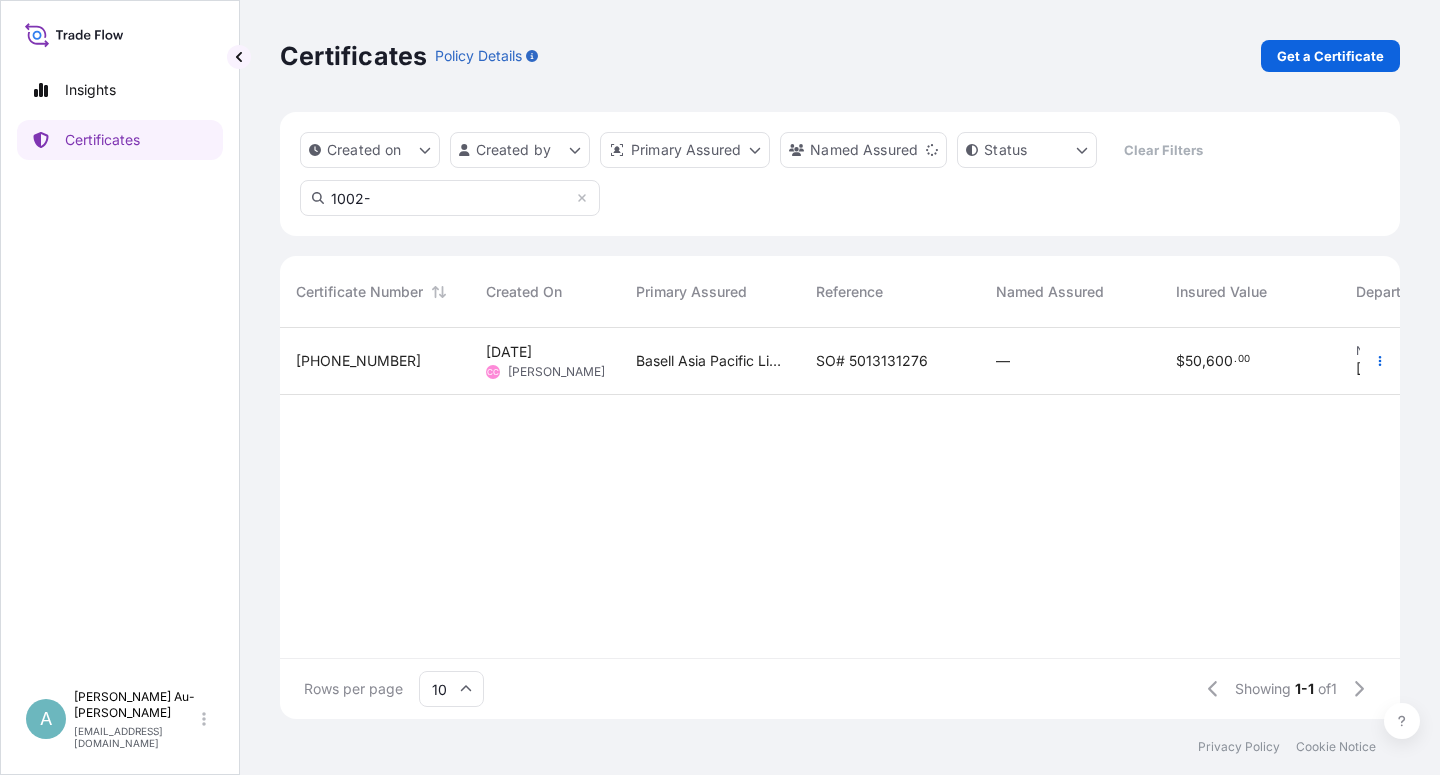 type on "1002-" 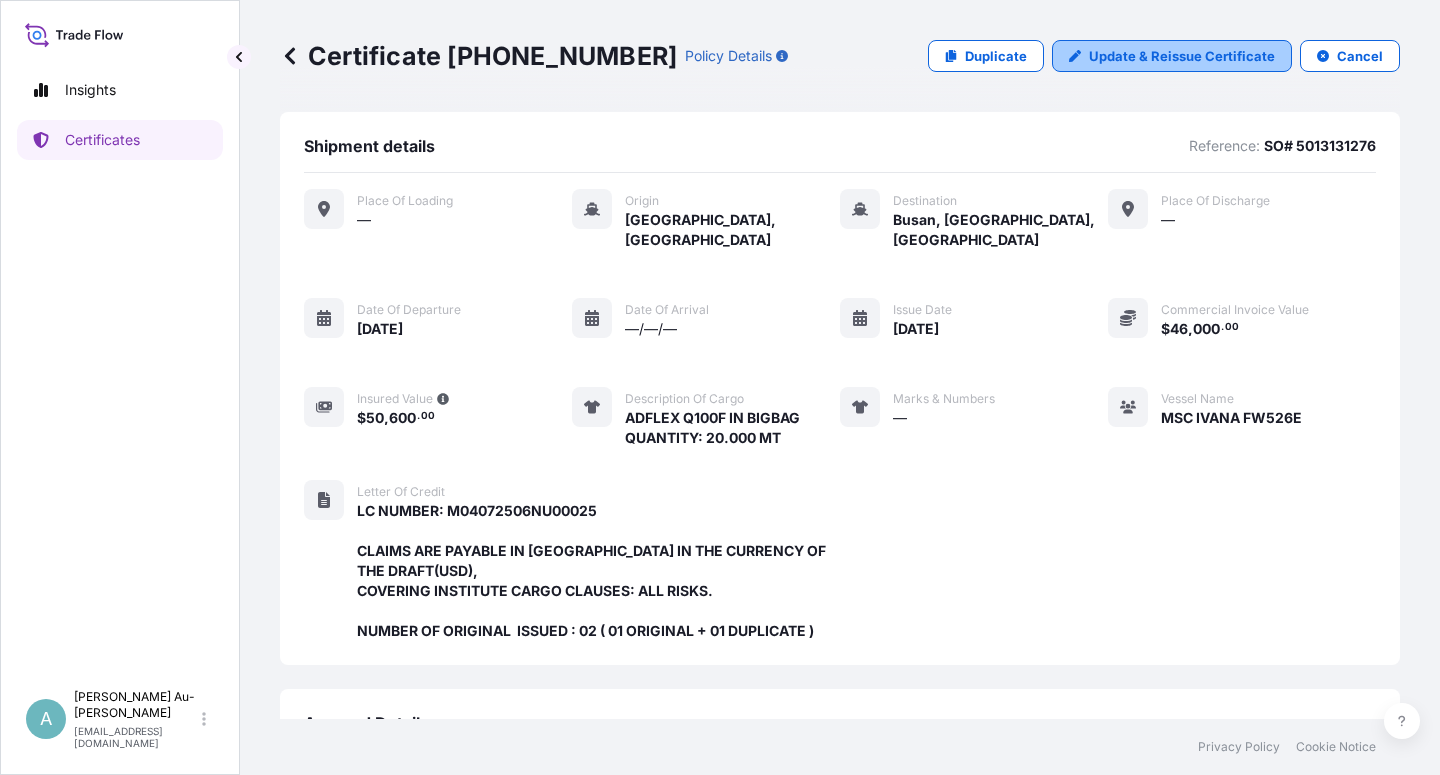 click on "Update & Reissue Certificate" at bounding box center [1182, 56] 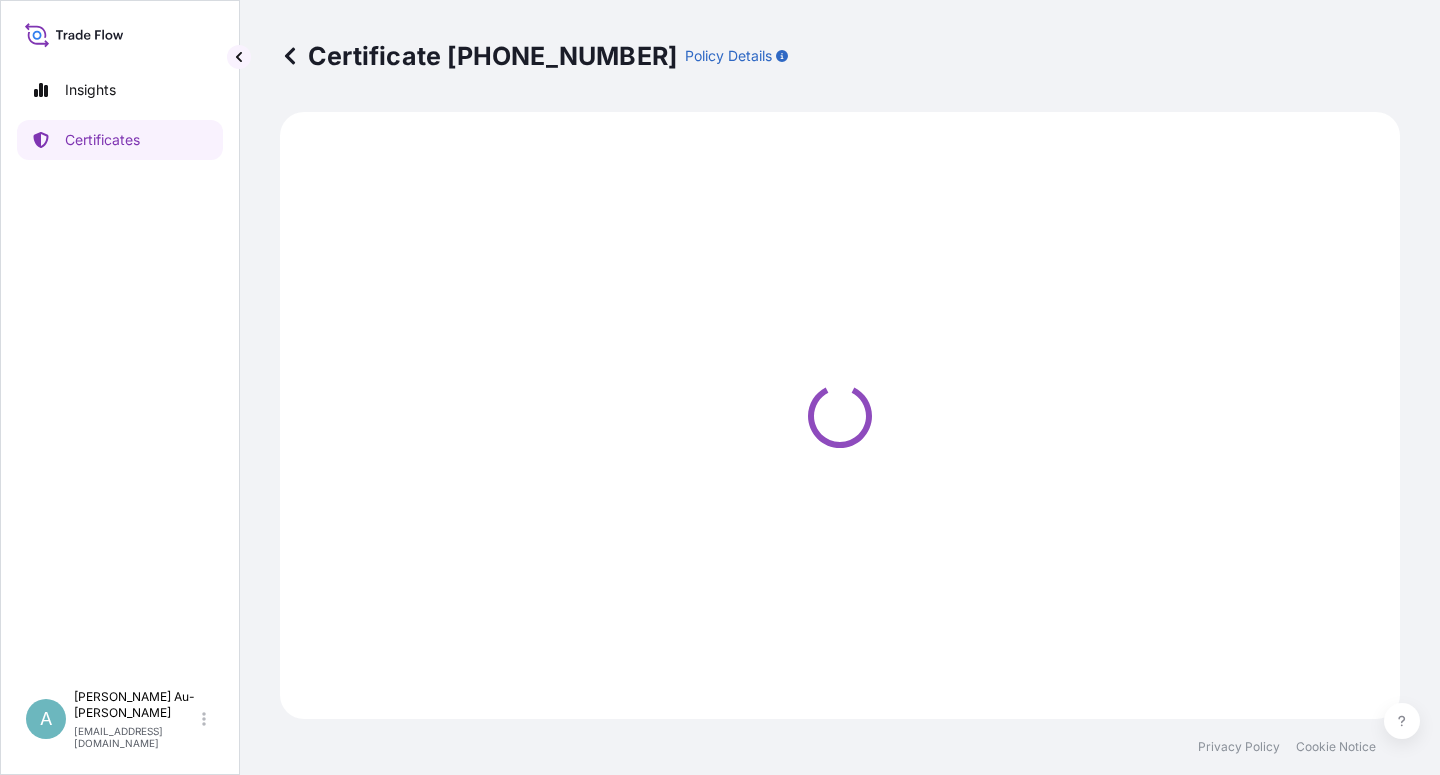 select on "Sea" 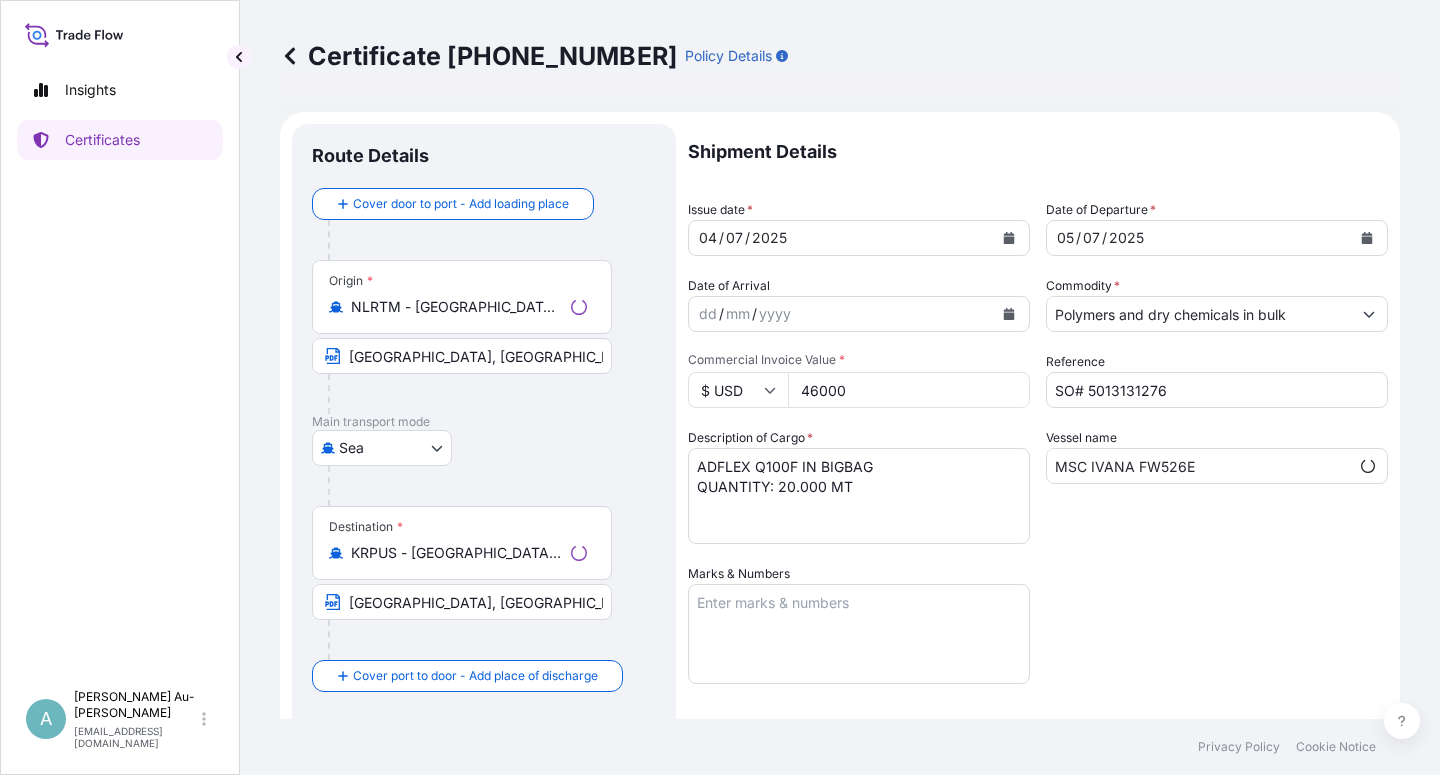 select on "32034" 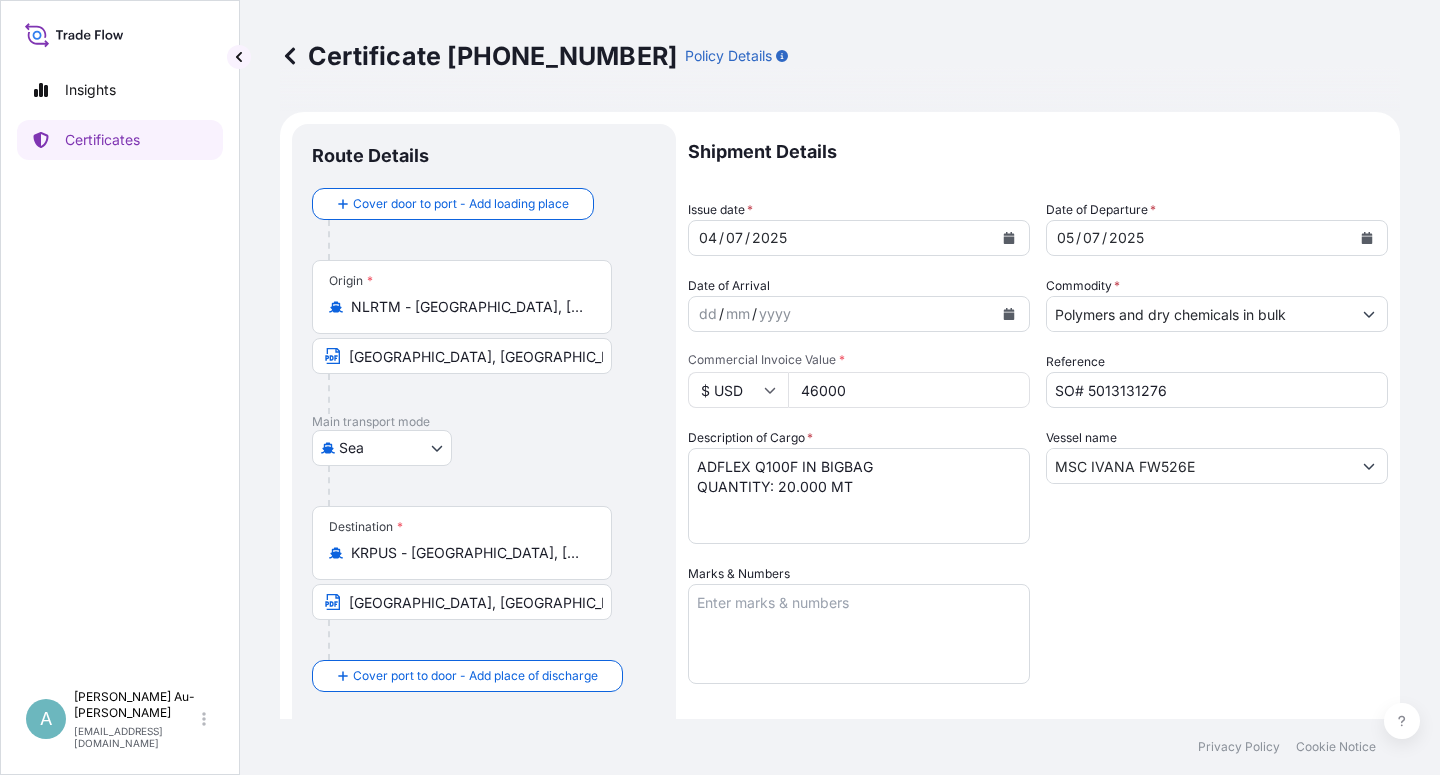 click 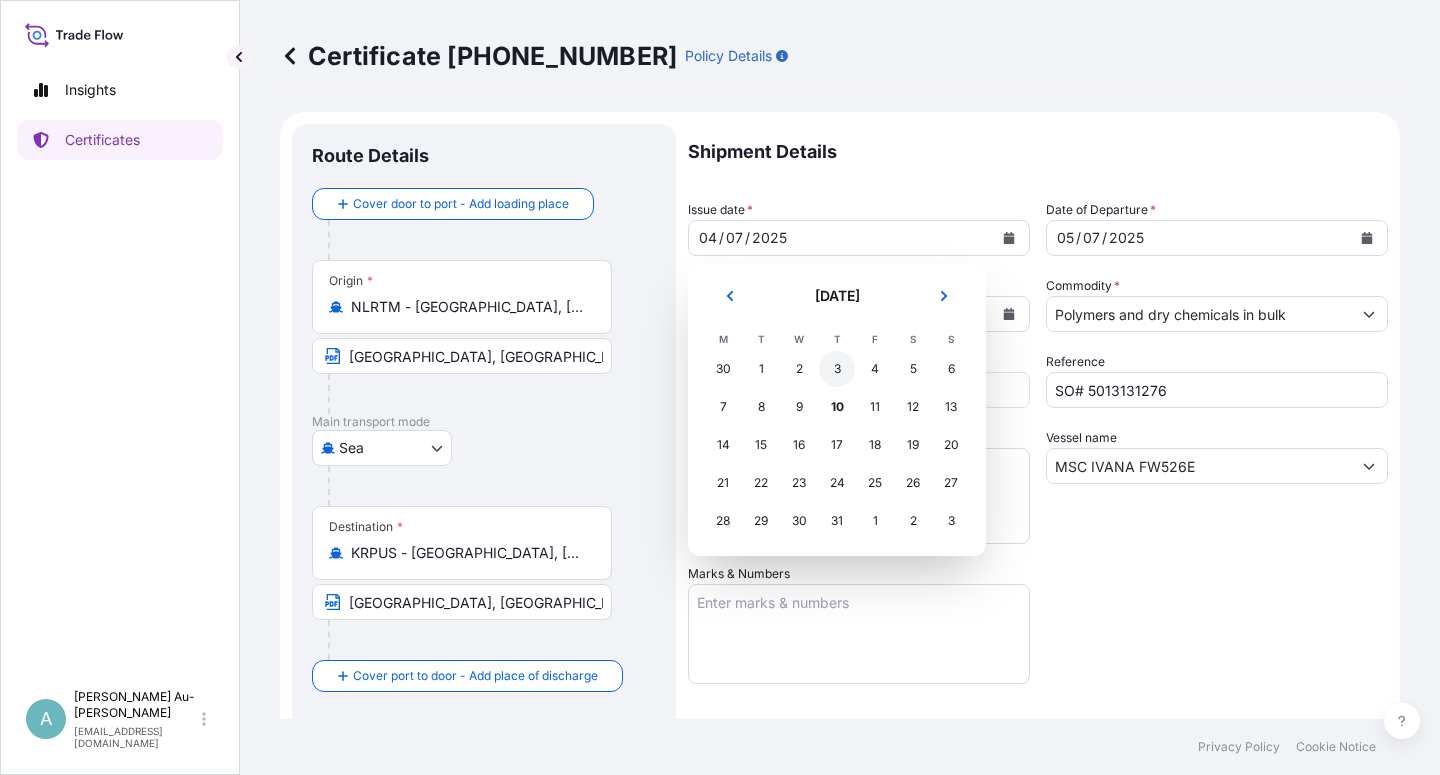 click on "3" at bounding box center [837, 369] 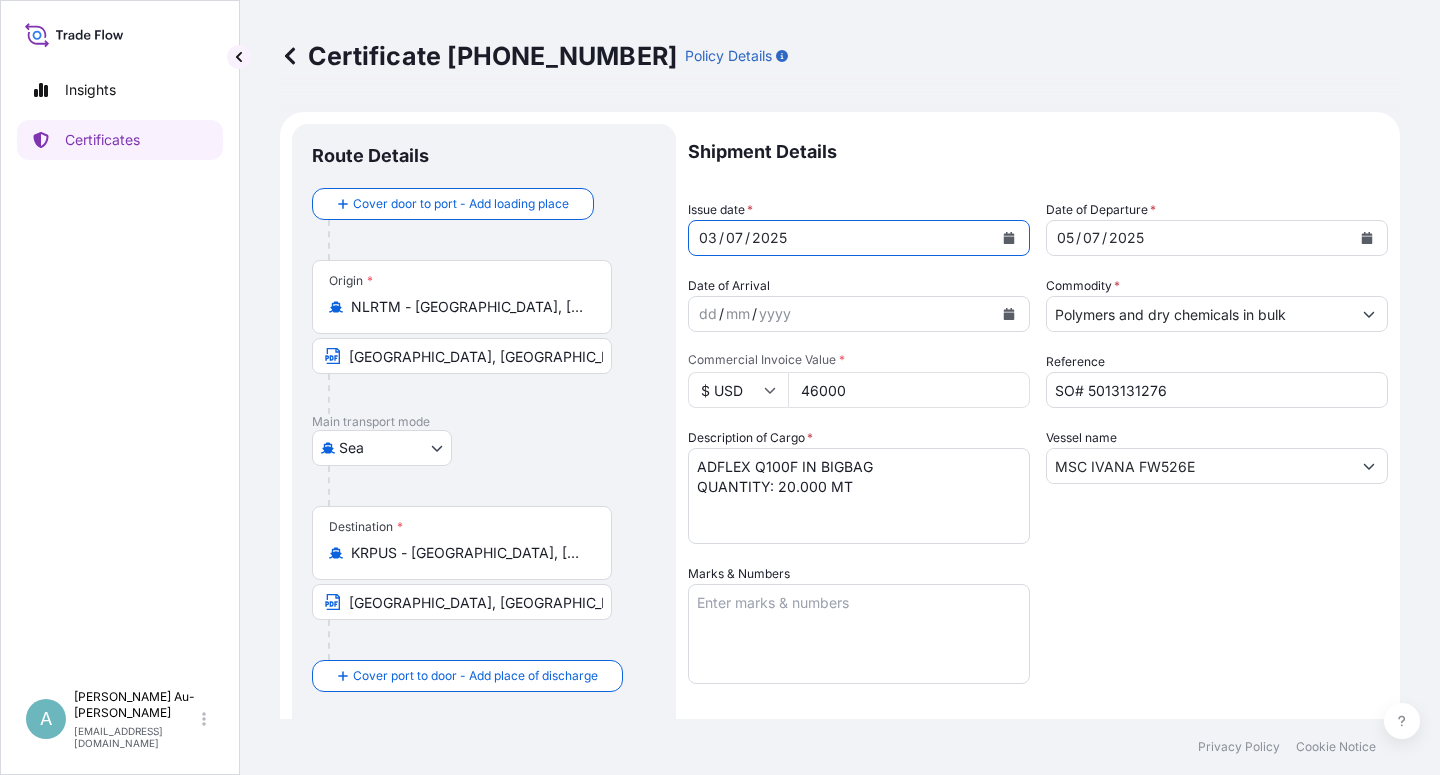 click 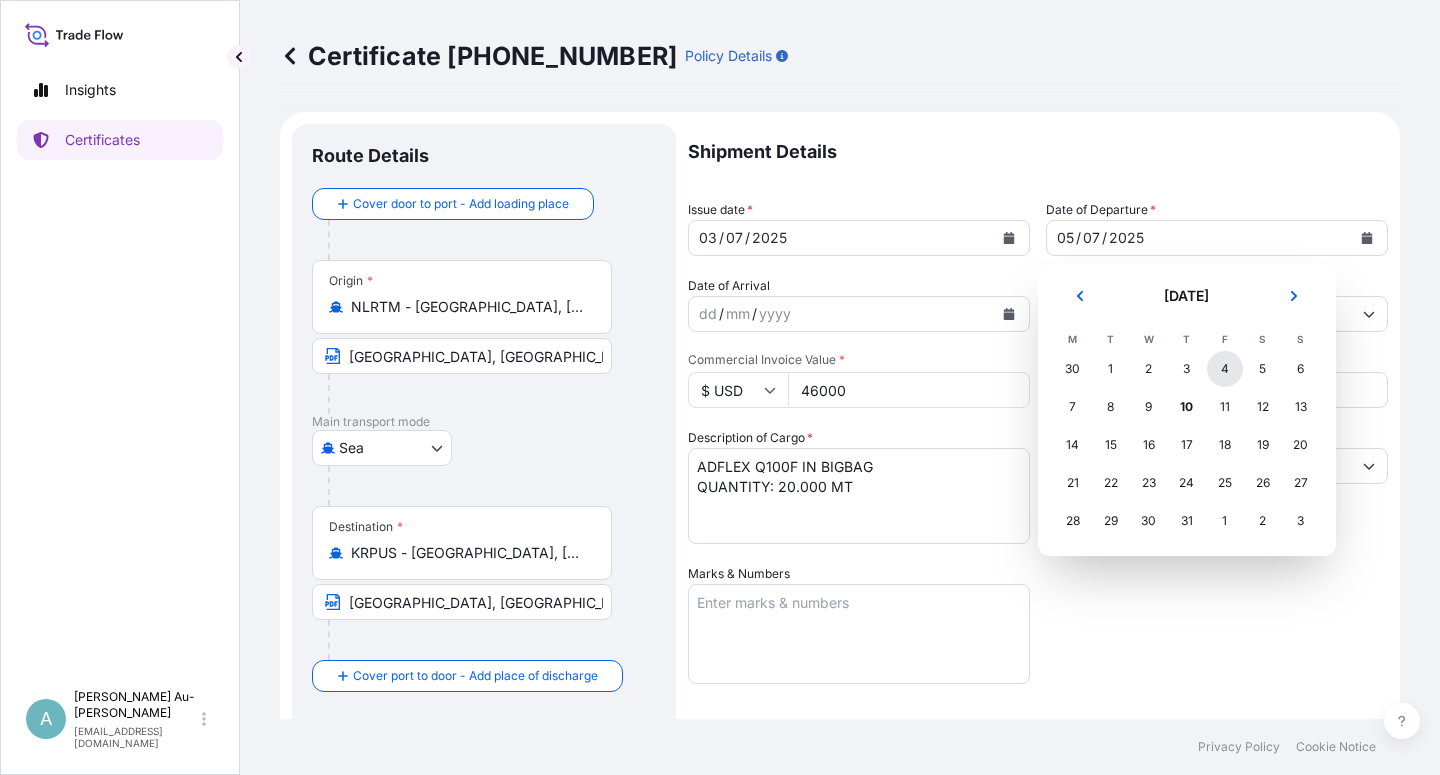 click on "4" at bounding box center [1225, 369] 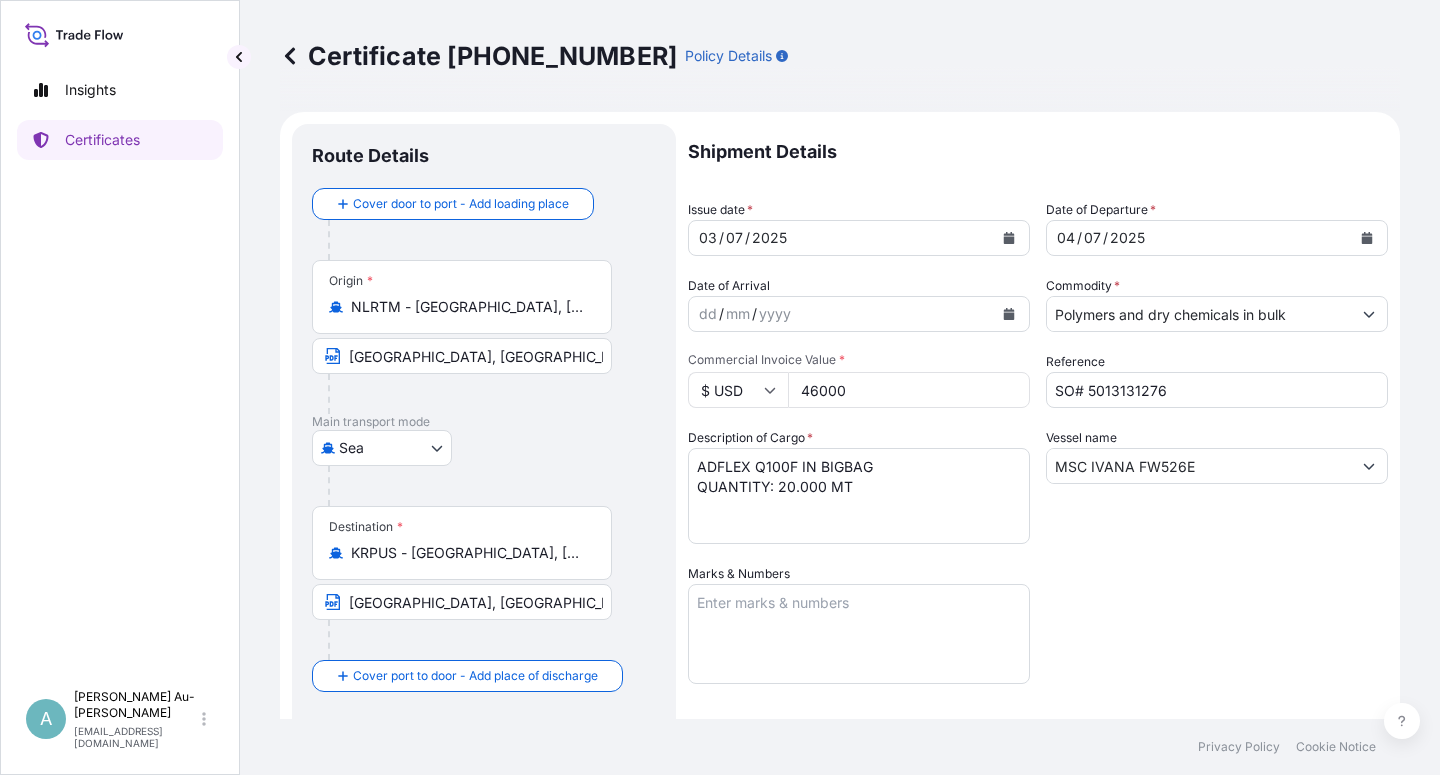 drag, startPoint x: 1186, startPoint y: 576, endPoint x: 1197, endPoint y: 577, distance: 11.045361 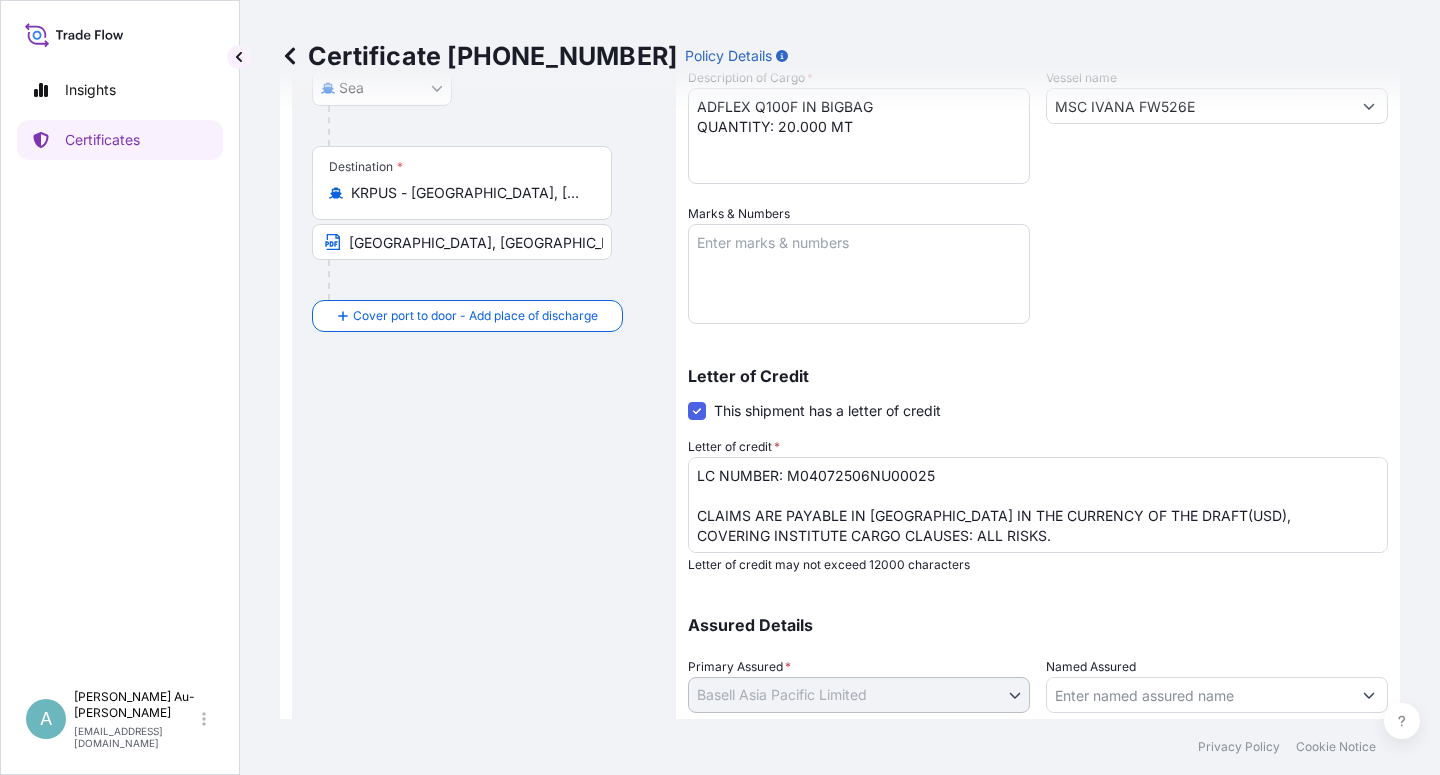 scroll, scrollTop: 490, scrollLeft: 0, axis: vertical 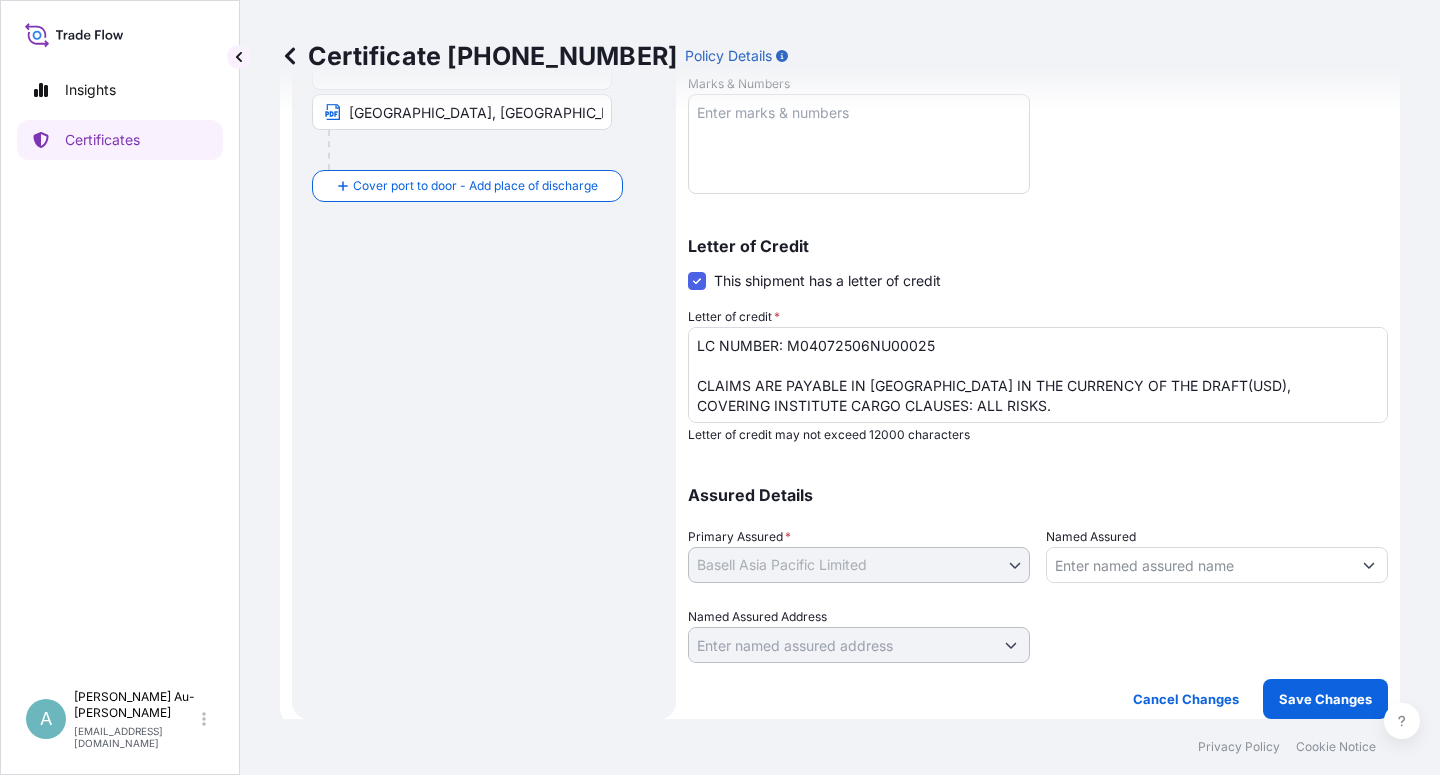 click on "LC NUMBER: M04072506NU00025
CLAIMS ARE PAYABLE IN [GEOGRAPHIC_DATA] IN THE CURRENCY OF THE DRAFT(USD),
COVERING INSTITUTE CARGO CLAUSES: ALL RISKS.
NUMBER OF ORIGINAL  ISSUED : 02 ( 01 ORIGINAL + 01 DUPLICATE )" at bounding box center (1038, 375) 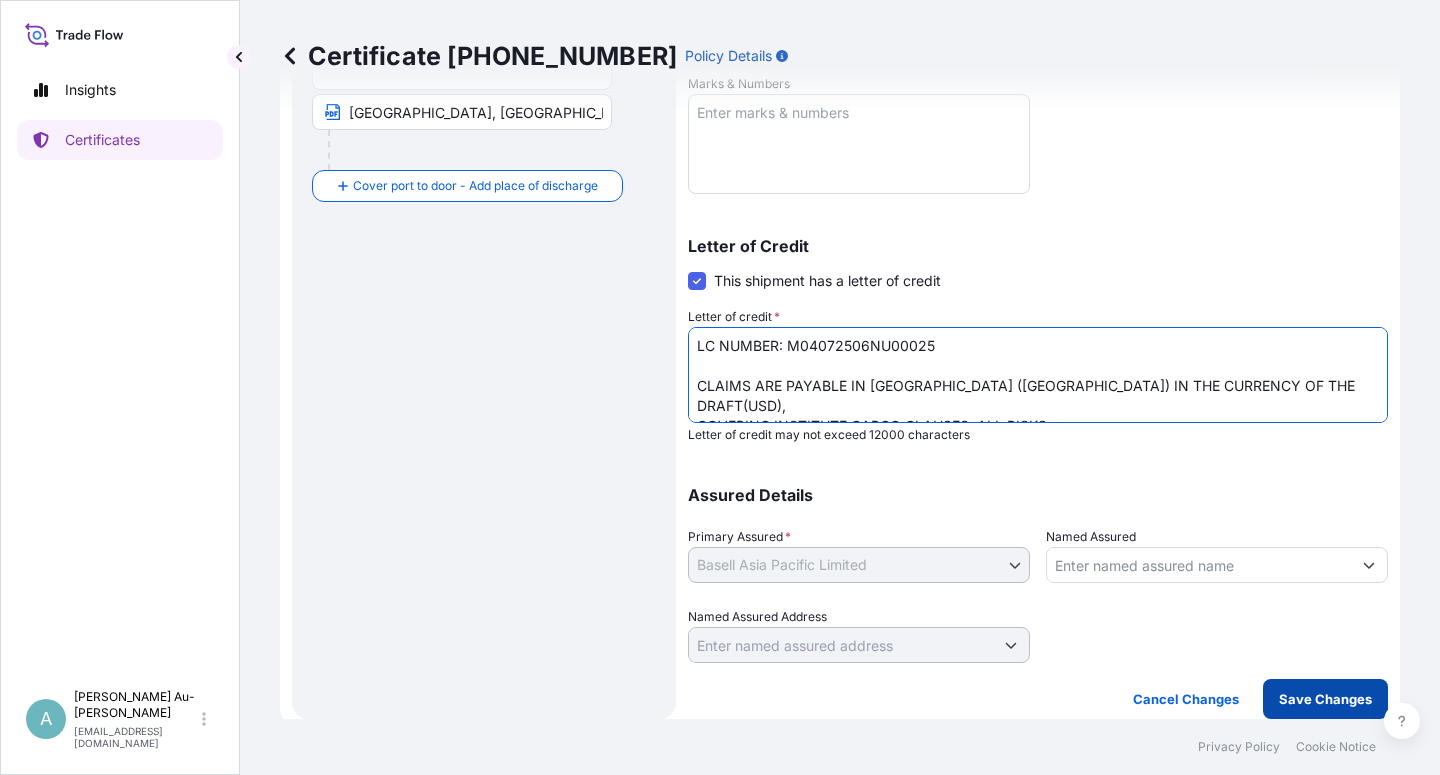 type on "LC NUMBER: M04072506NU00025
CLAIMS ARE PAYABLE IN [GEOGRAPHIC_DATA] ([GEOGRAPHIC_DATA]) IN THE CURRENCY OF THE DRAFT(USD),
COVERING INSTITUTE CARGO CLAUSES: ALL RISKS.
NUMBER OF ORIGINAL  ISSUED : 02 ( 01 ORIGINAL + 01 DUPLICATE )" 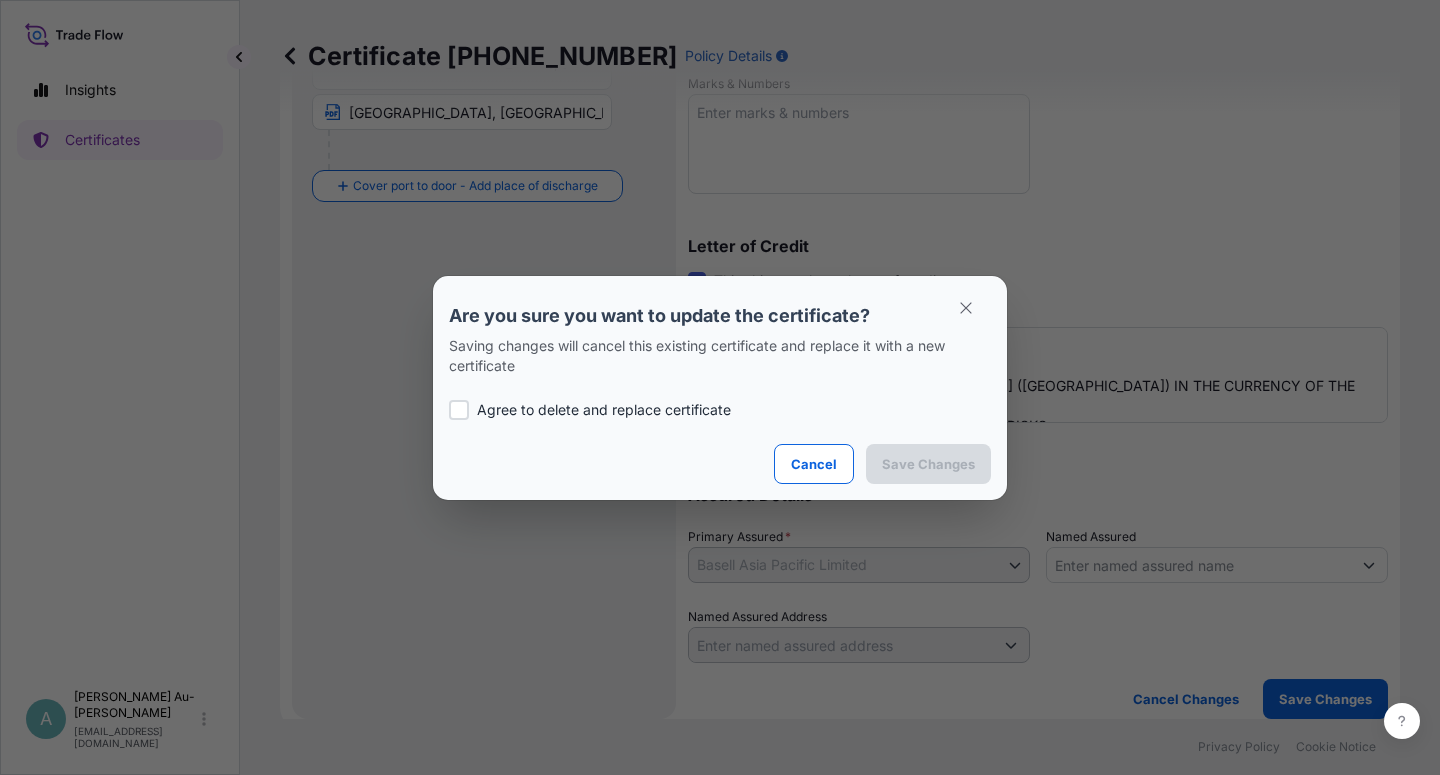 click on "Agree to delete and replace certificate" at bounding box center [604, 410] 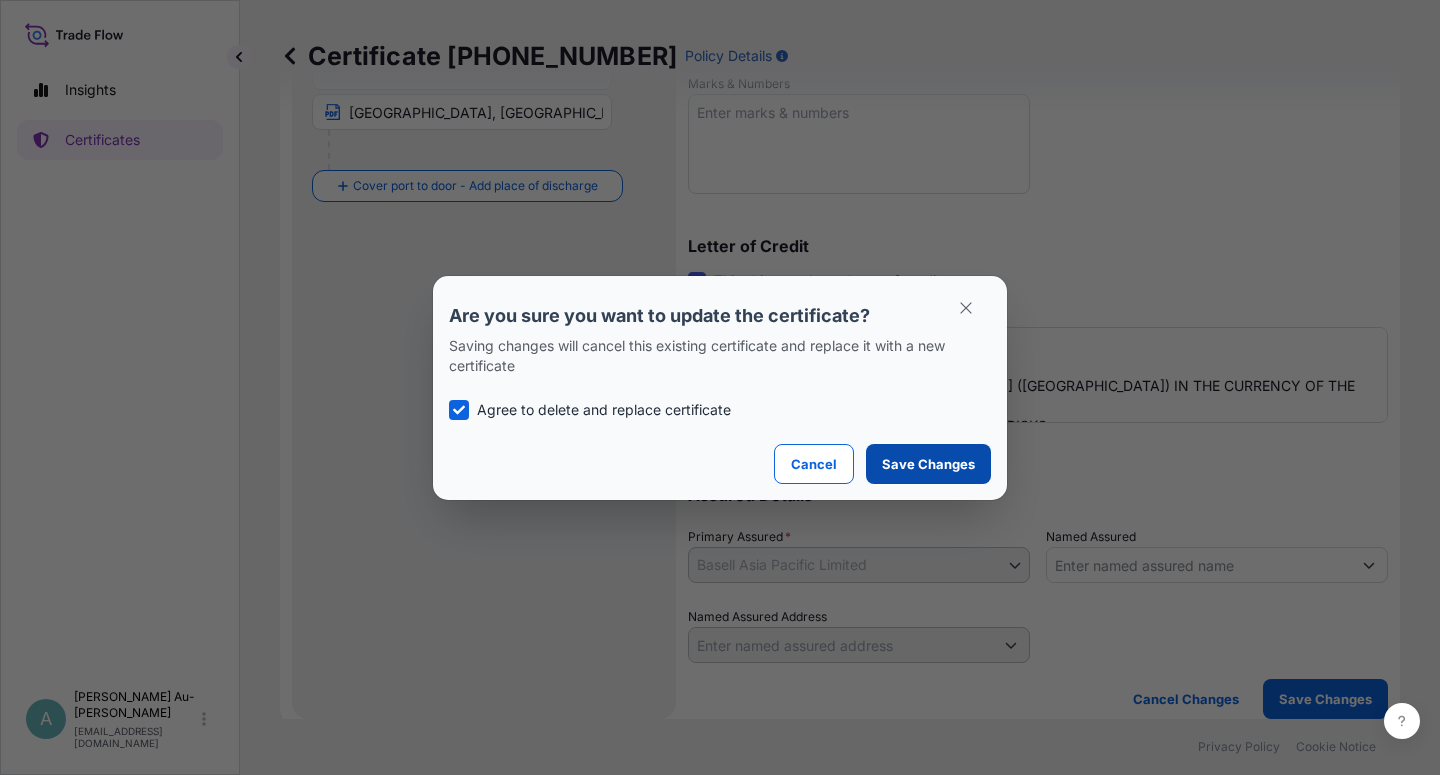 click on "Save Changes" at bounding box center (928, 464) 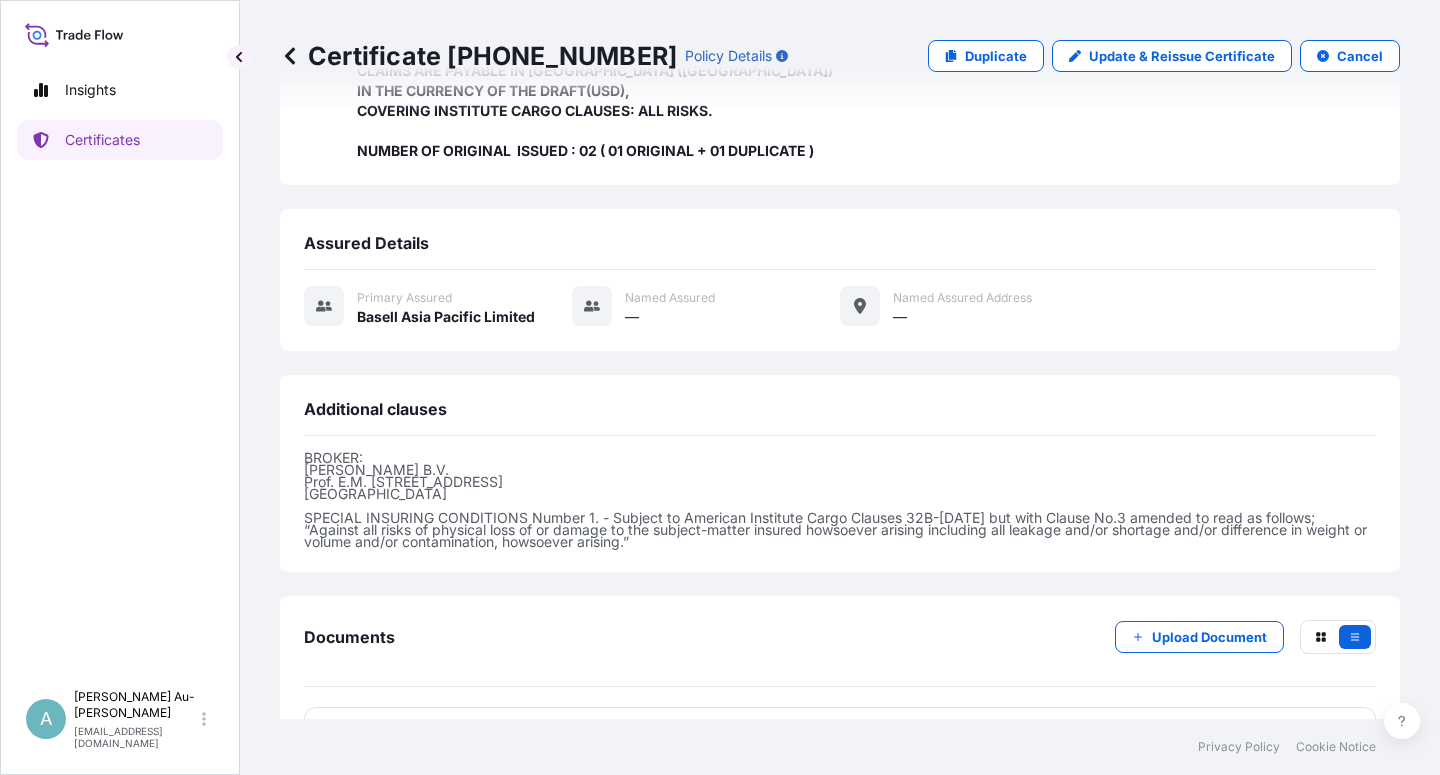 scroll, scrollTop: 534, scrollLeft: 0, axis: vertical 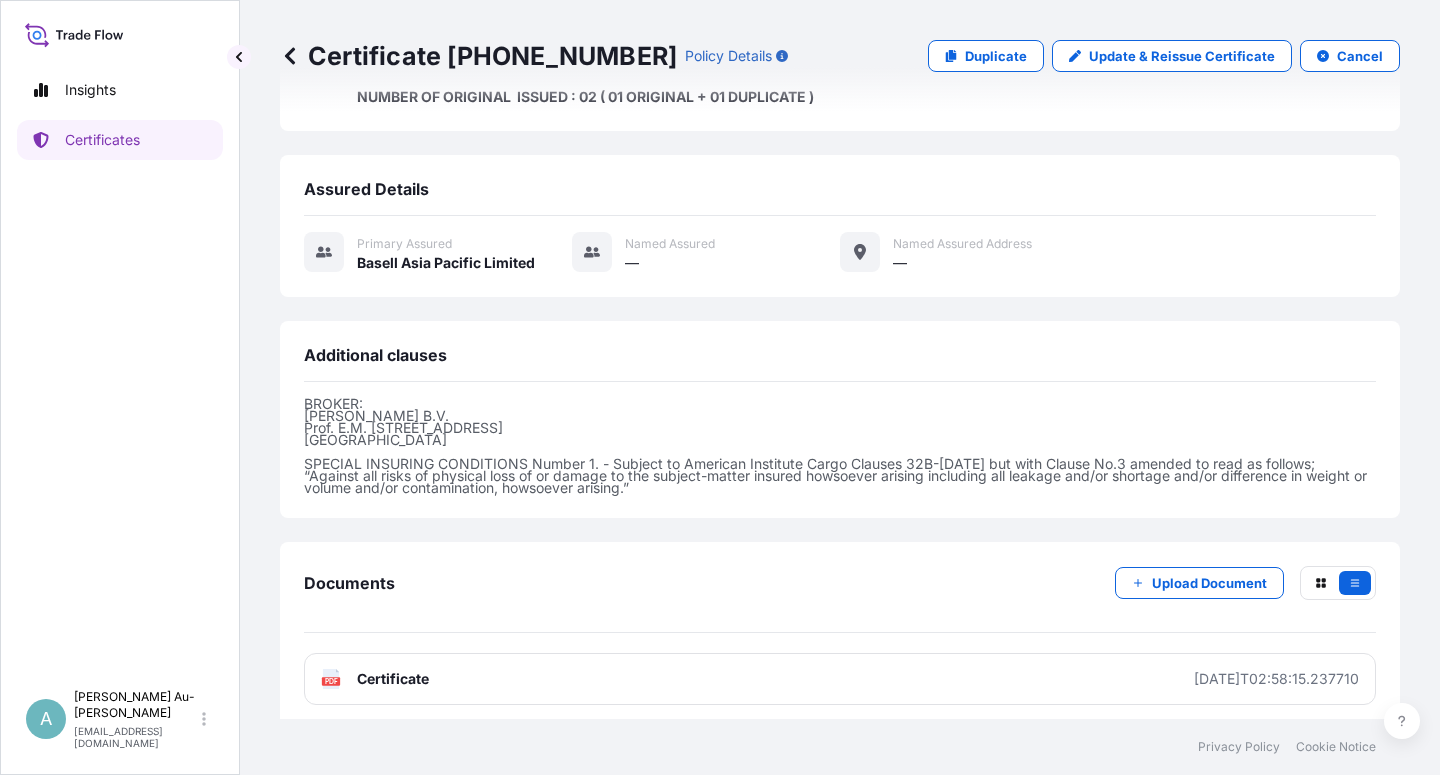 click on "Certificate" at bounding box center [393, 679] 